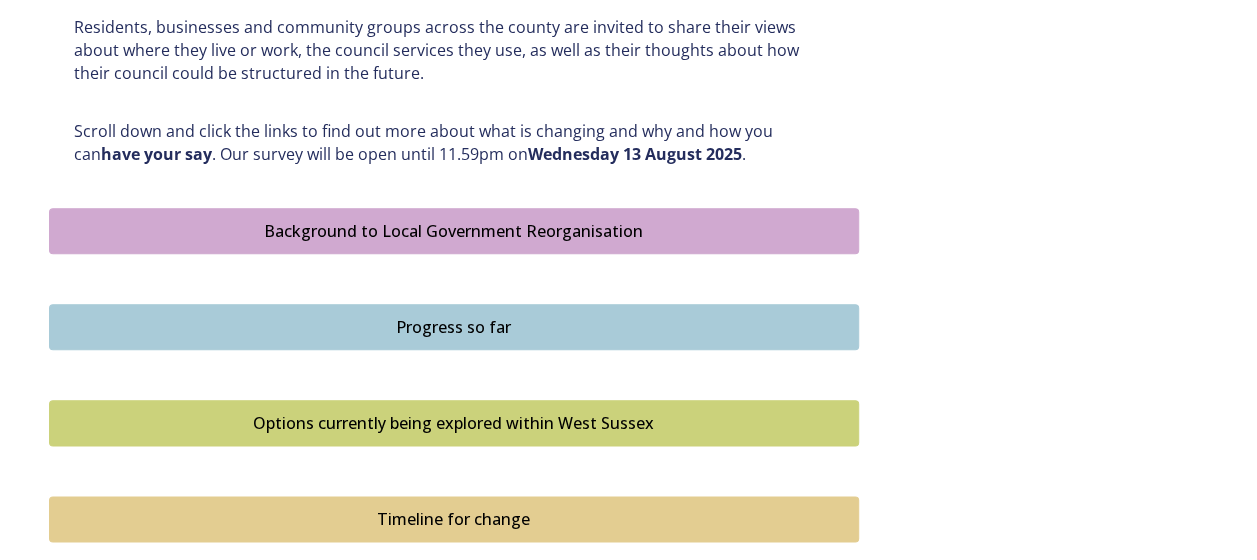 scroll, scrollTop: 1000, scrollLeft: 0, axis: vertical 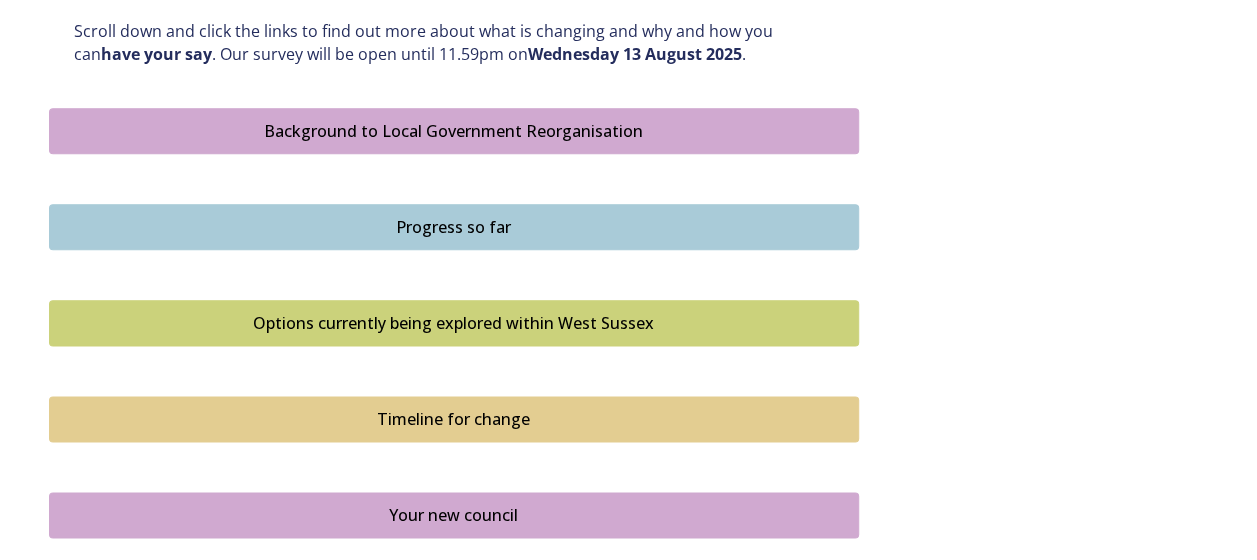 click on "Options currently being explored within West Sussex" at bounding box center [454, 323] 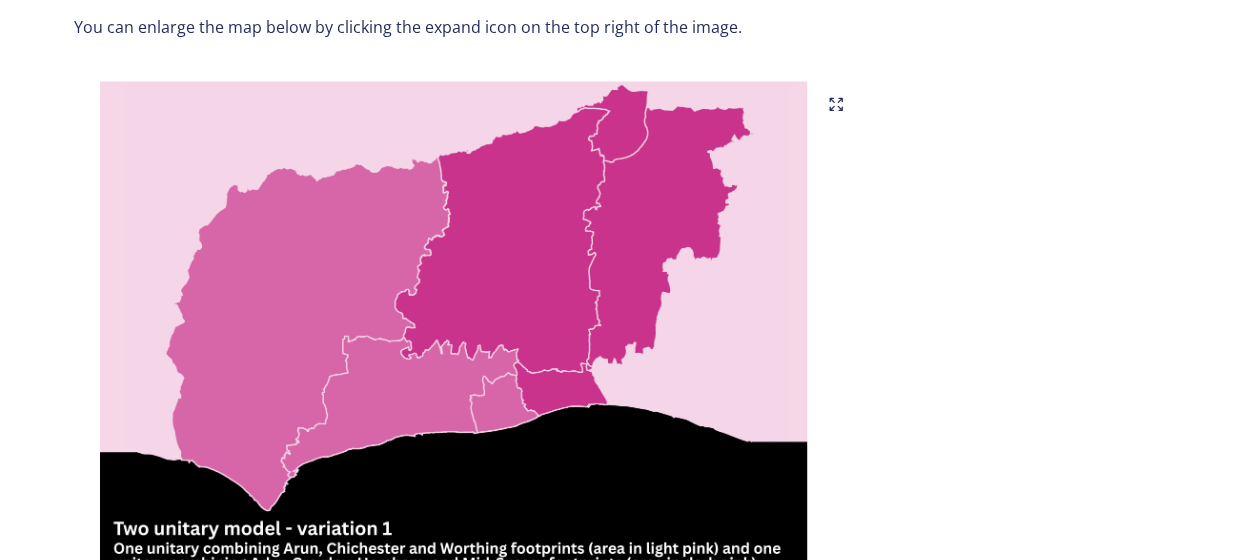 scroll, scrollTop: 1300, scrollLeft: 0, axis: vertical 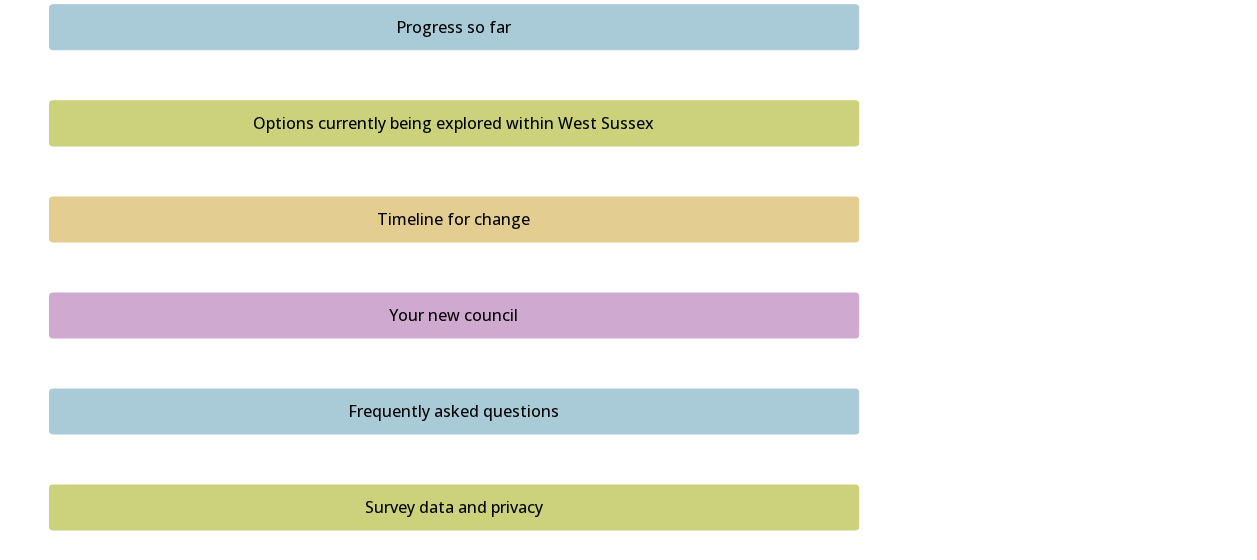 click on "Options currently being explored within West Sussex" at bounding box center [454, 123] 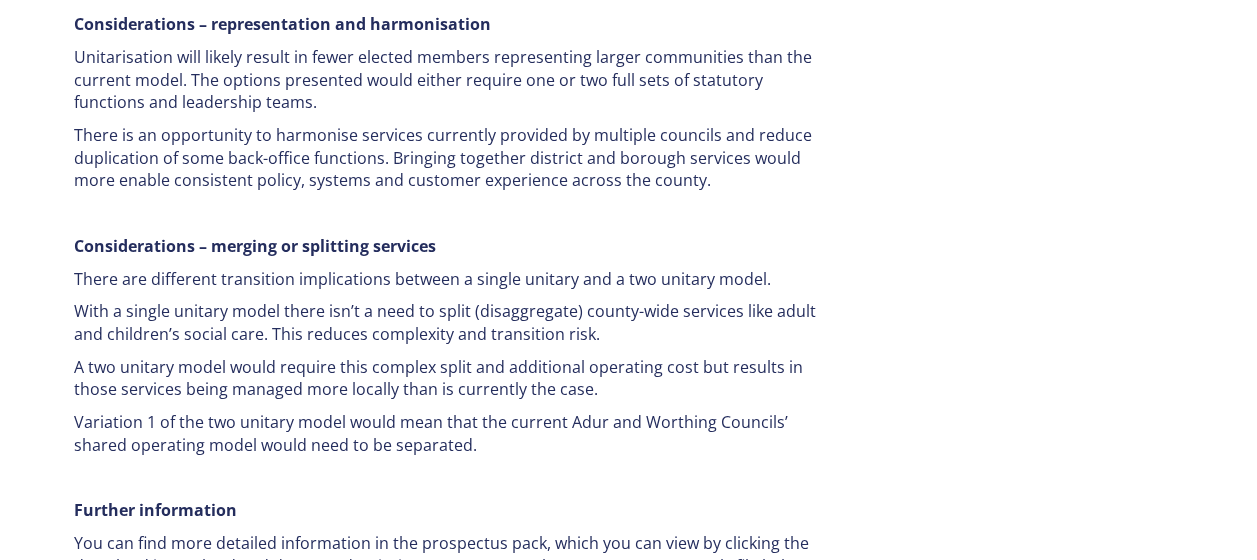 scroll, scrollTop: 3354, scrollLeft: 0, axis: vertical 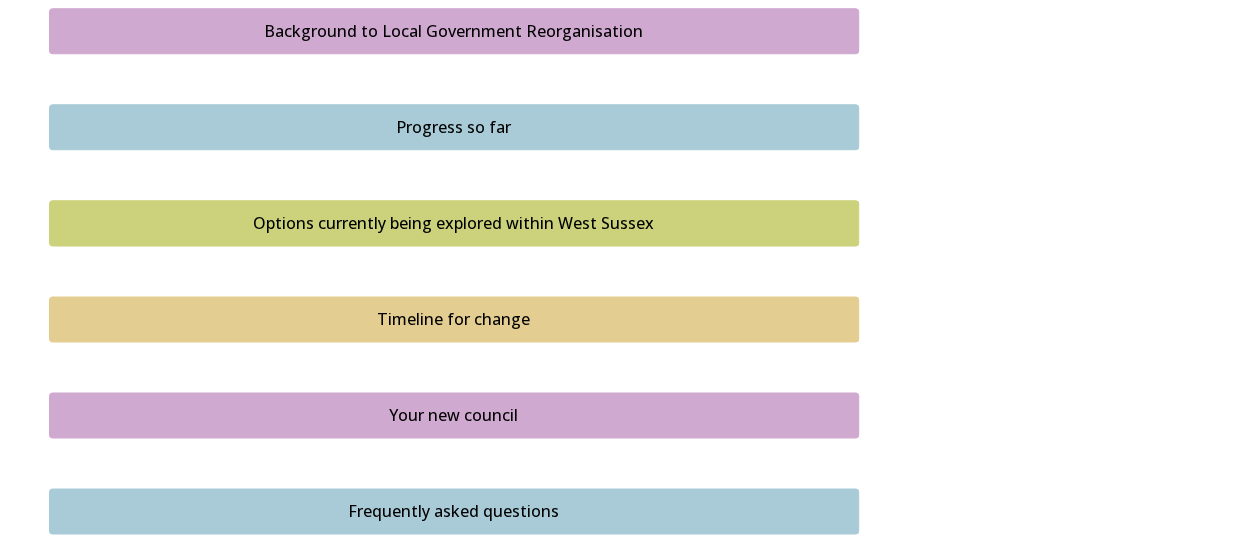 click on "Timeline for change" at bounding box center (454, 319) 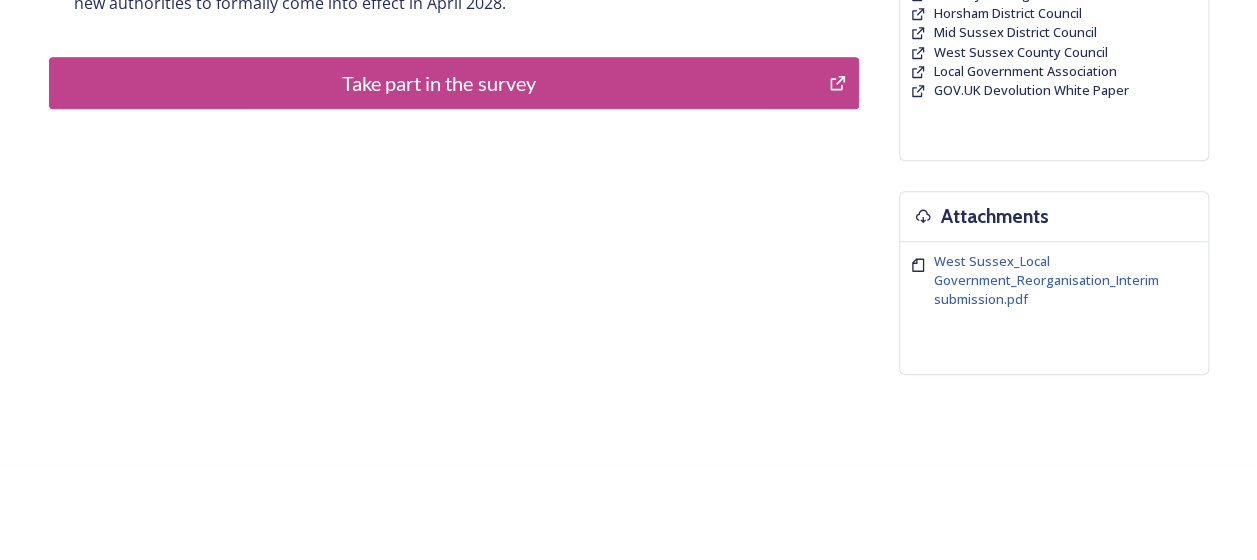 scroll, scrollTop: 618, scrollLeft: 0, axis: vertical 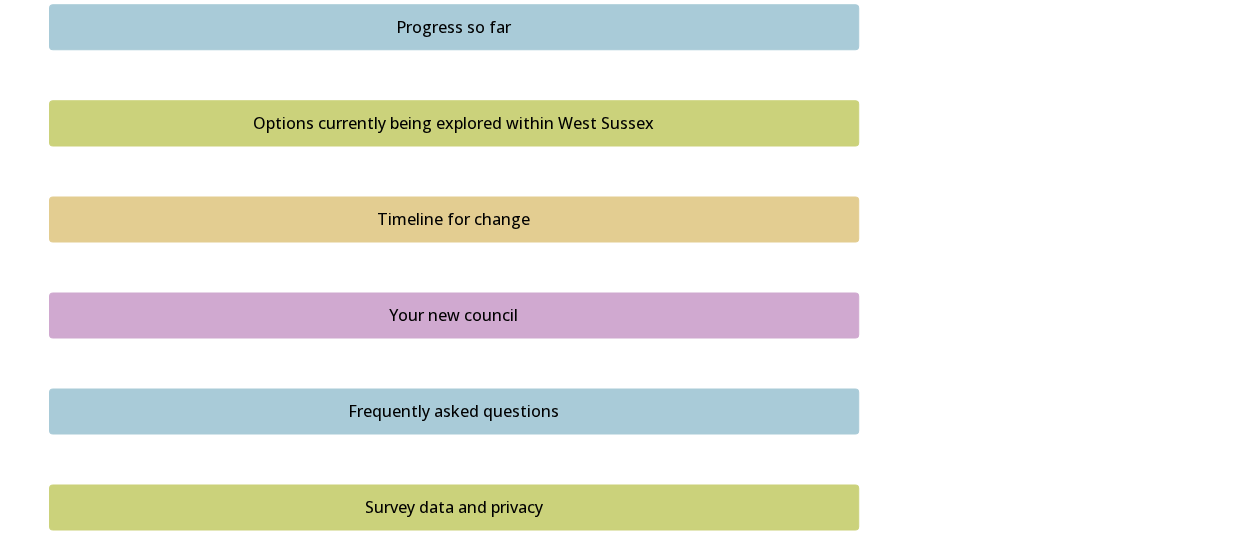 click on "Your new council" at bounding box center (454, 315) 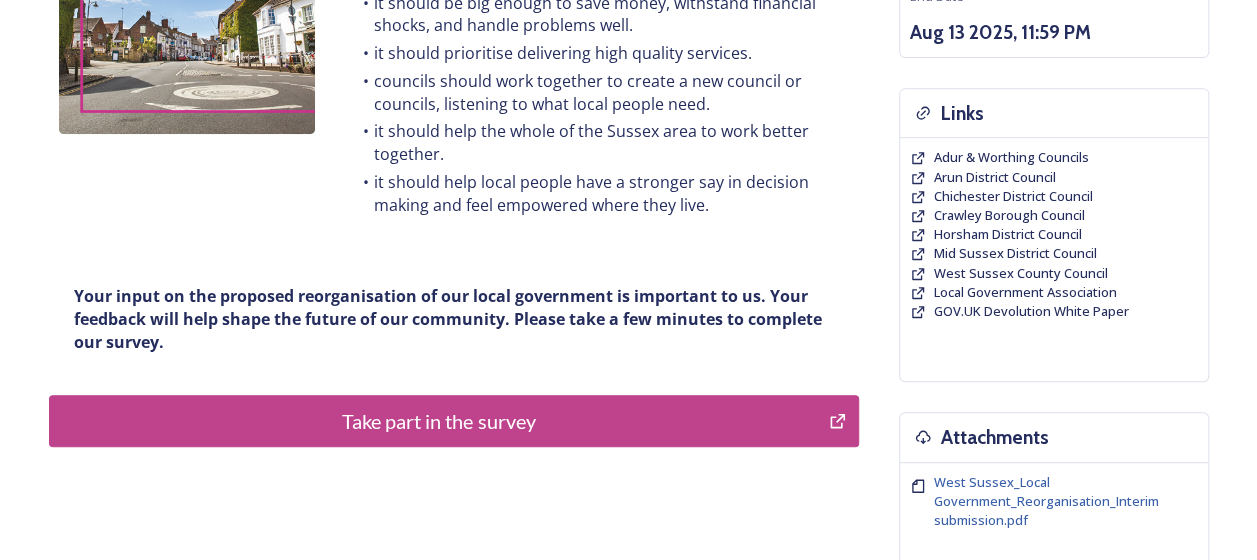 scroll, scrollTop: 400, scrollLeft: 0, axis: vertical 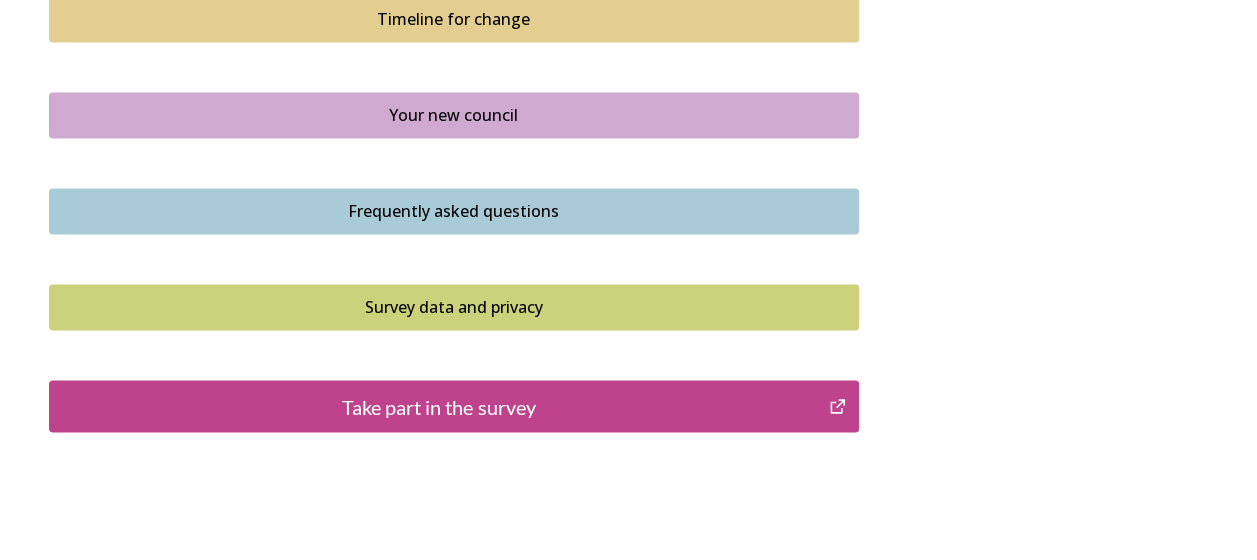 click on "Frequently asked questions" at bounding box center [454, 211] 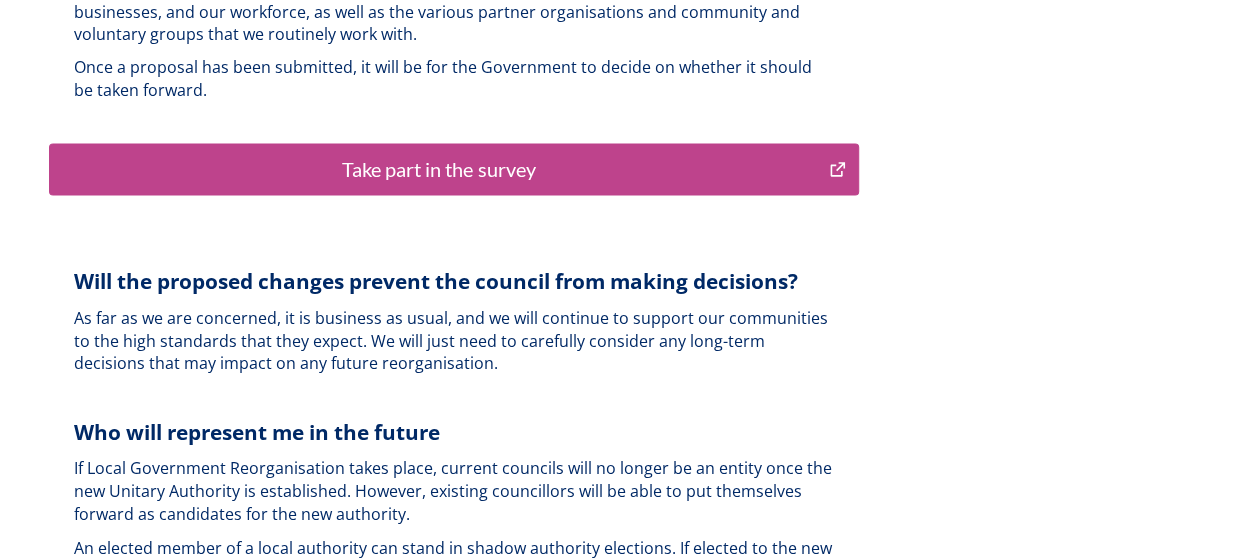 scroll, scrollTop: 5200, scrollLeft: 0, axis: vertical 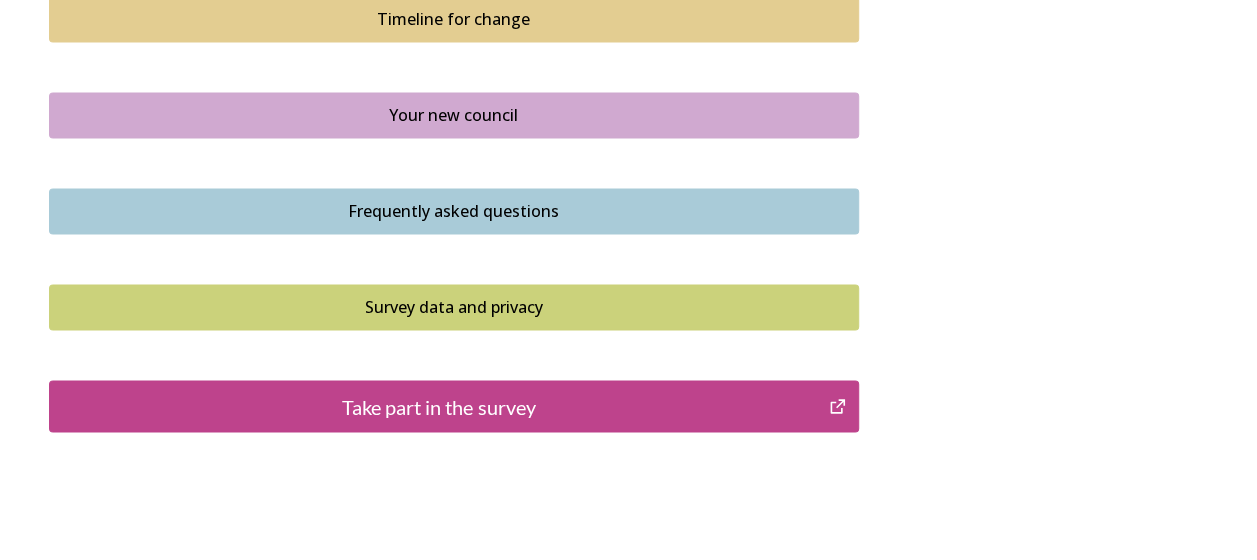 click on "Take part in the survey" at bounding box center (454, 406) 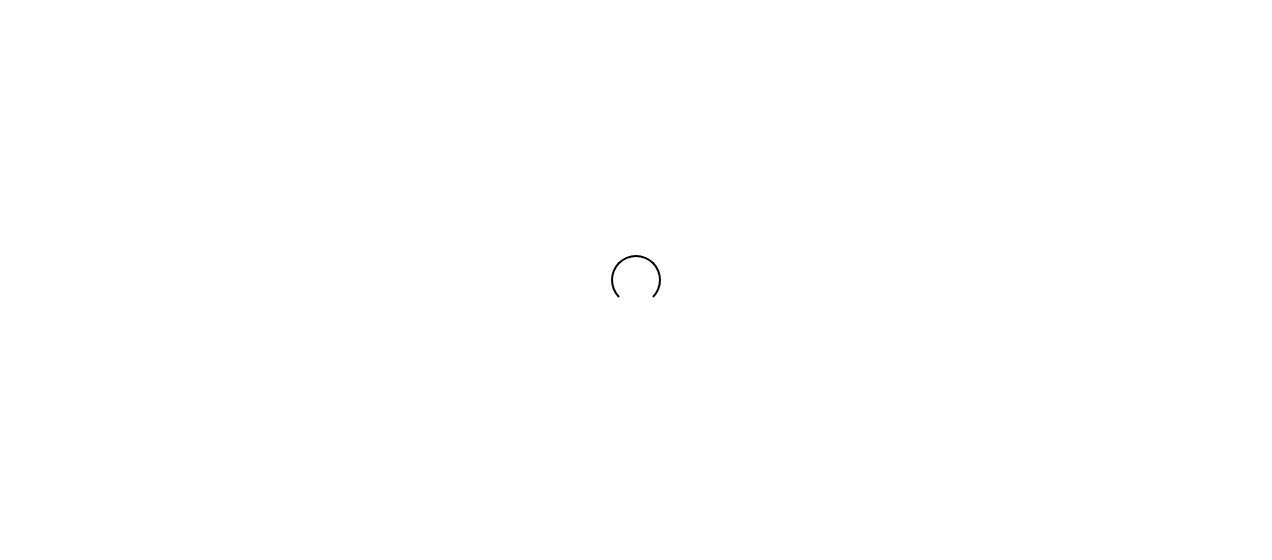 scroll, scrollTop: 0, scrollLeft: 0, axis: both 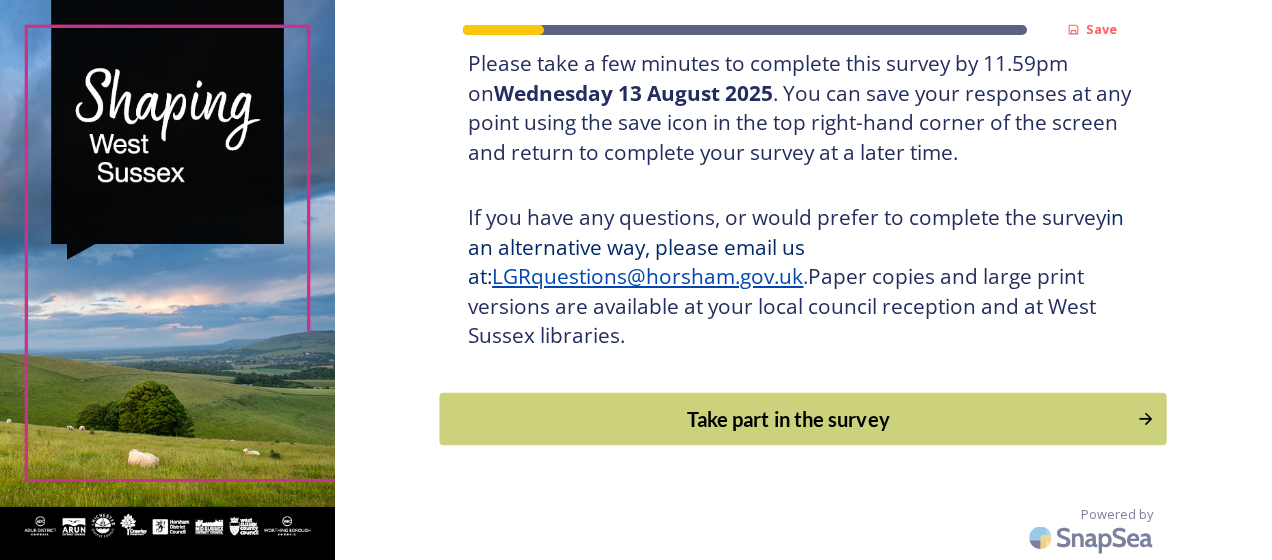 click on "Take part in the survey" at bounding box center (789, 419) 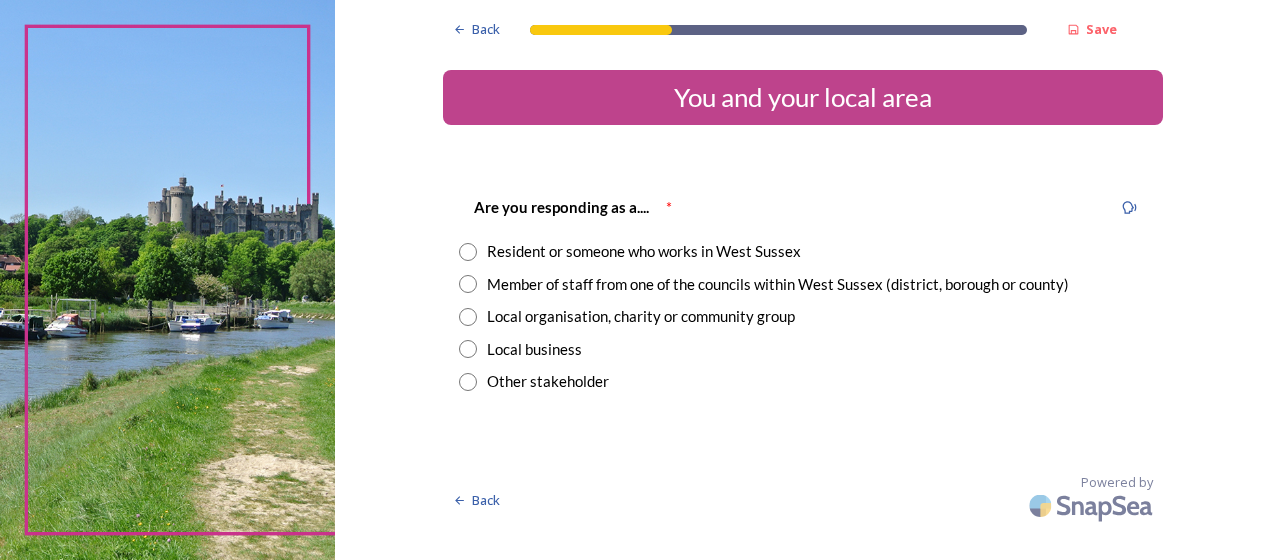 click at bounding box center [468, 284] 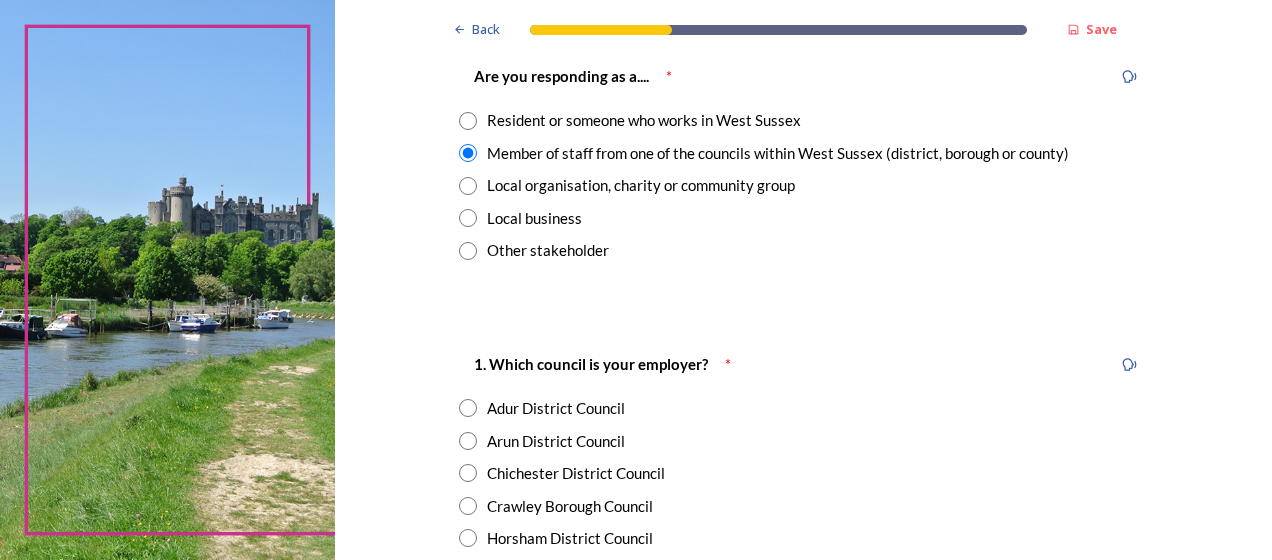 scroll, scrollTop: 200, scrollLeft: 0, axis: vertical 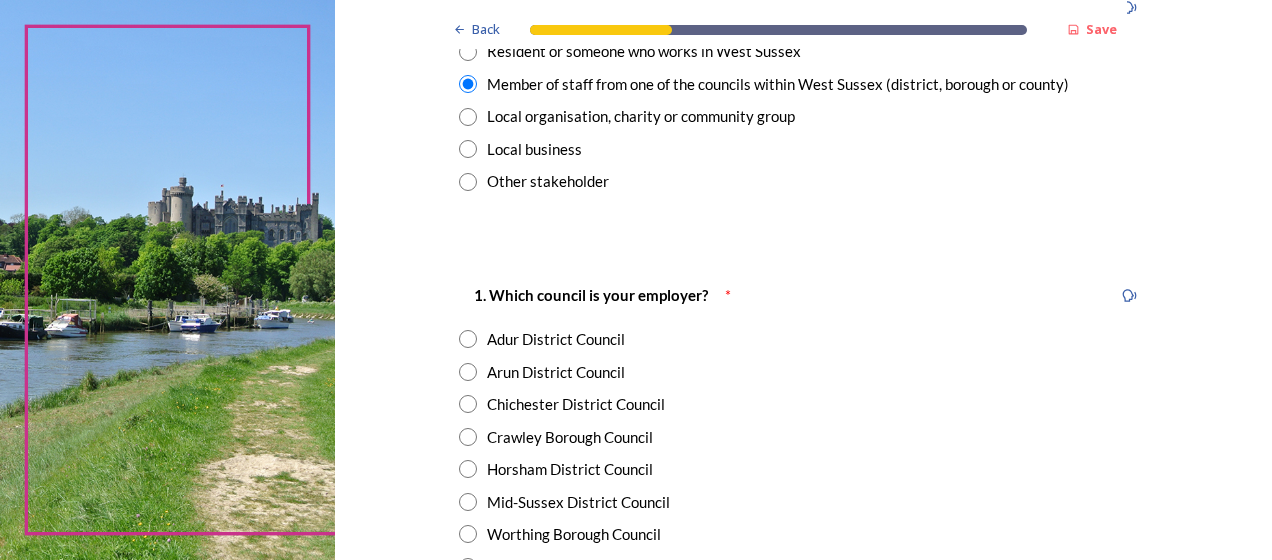 click at bounding box center [468, 404] 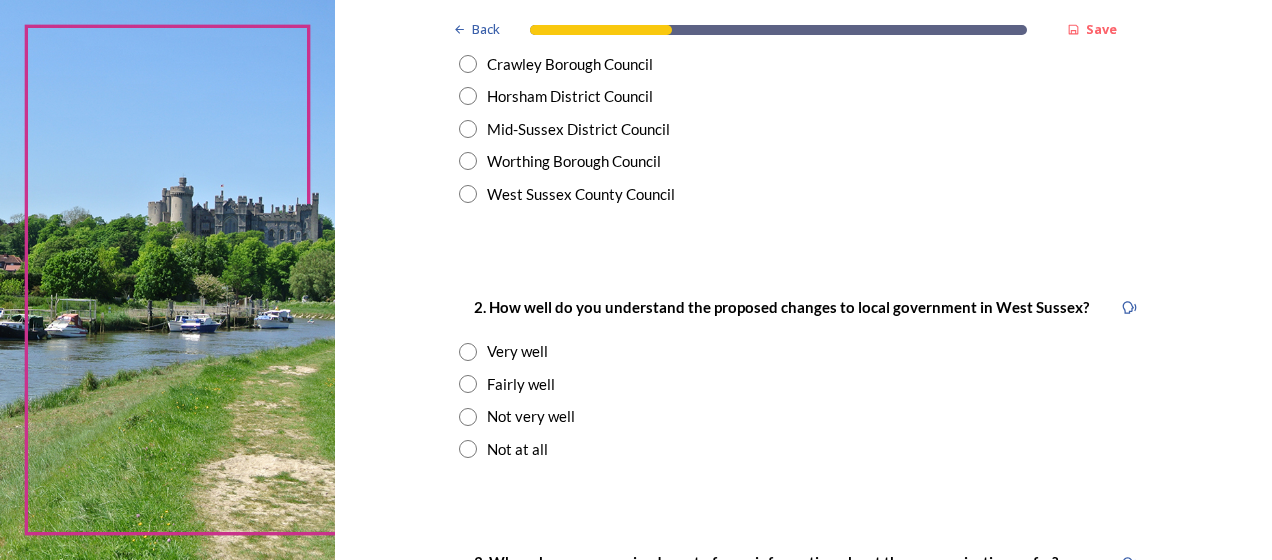 scroll, scrollTop: 600, scrollLeft: 0, axis: vertical 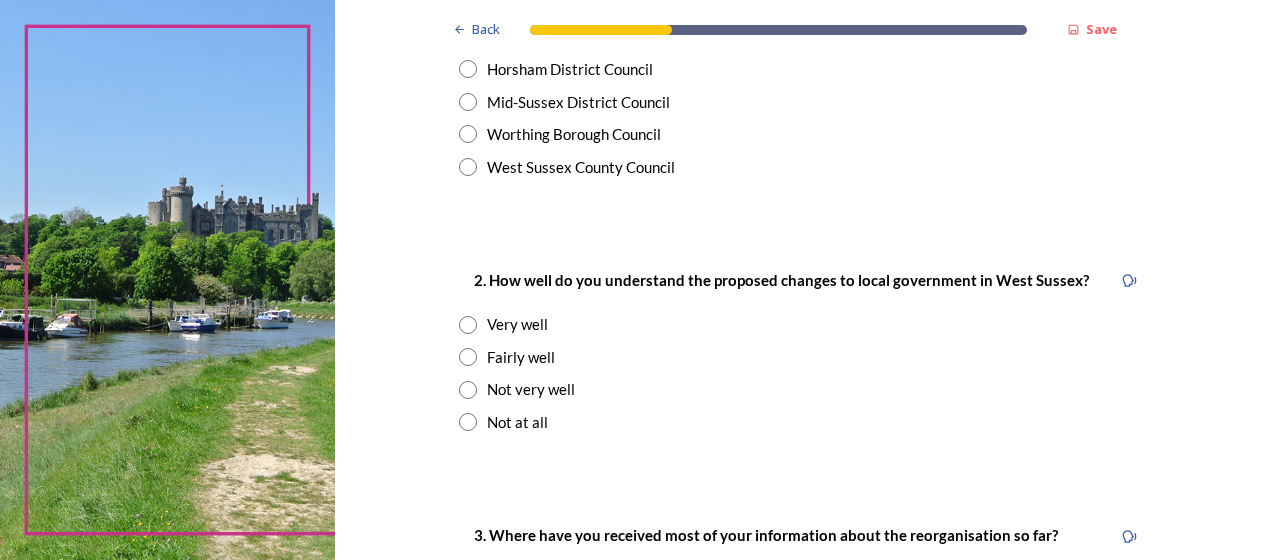click at bounding box center [468, 357] 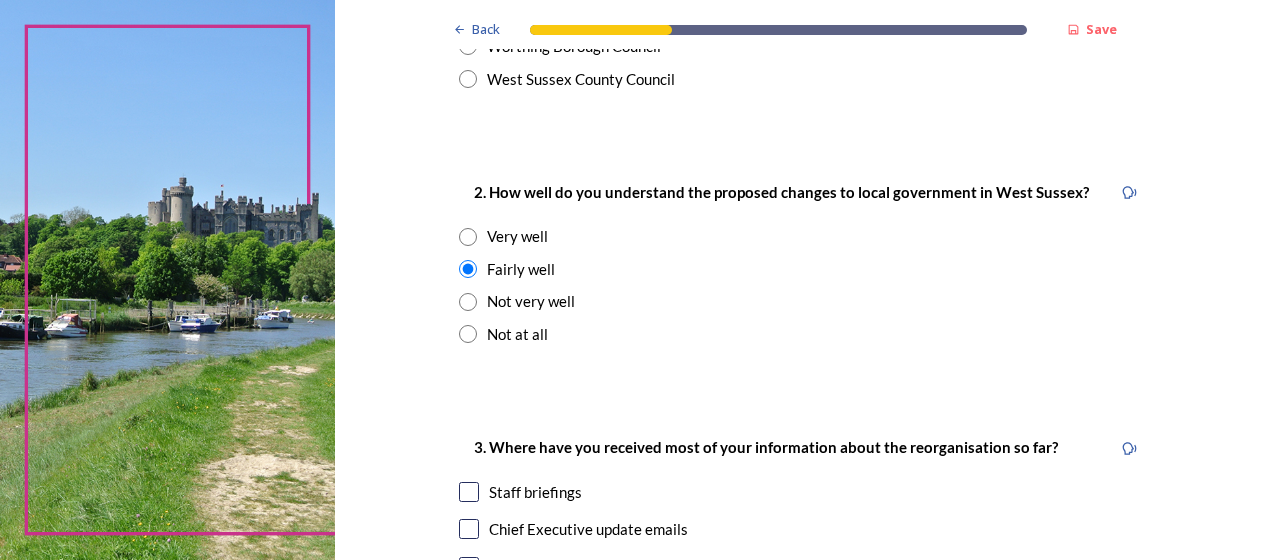scroll, scrollTop: 800, scrollLeft: 0, axis: vertical 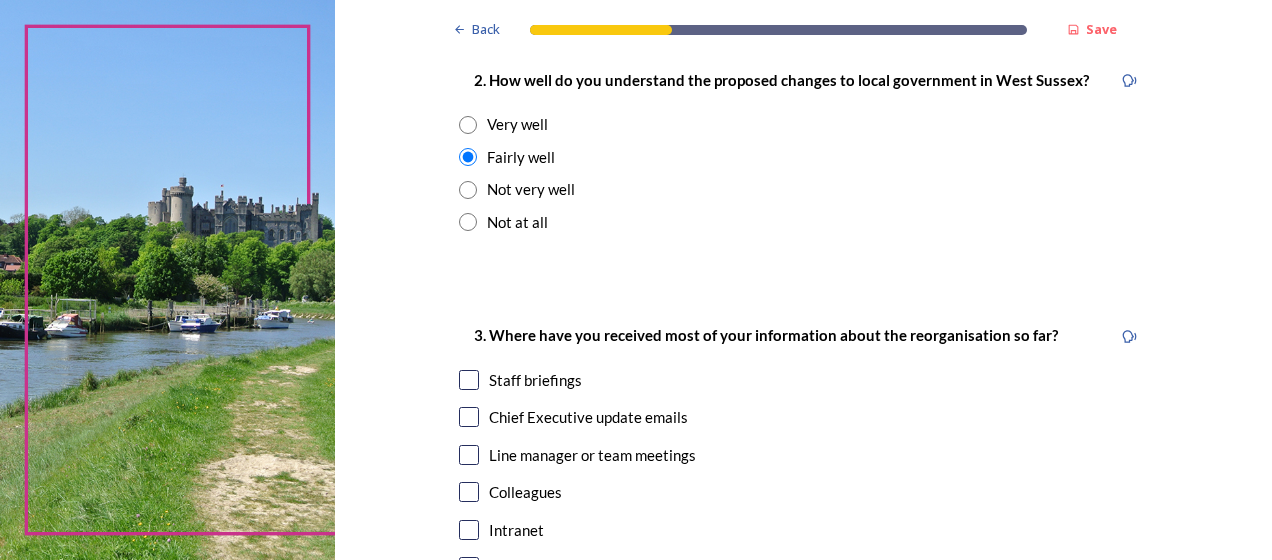 click at bounding box center (469, 380) 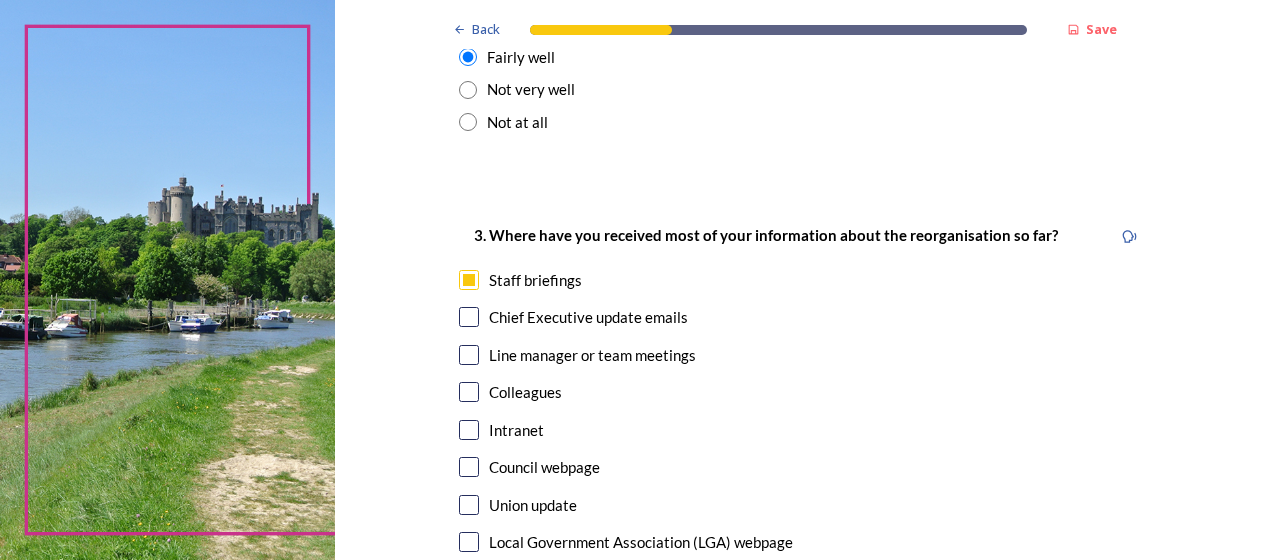 scroll, scrollTop: 900, scrollLeft: 0, axis: vertical 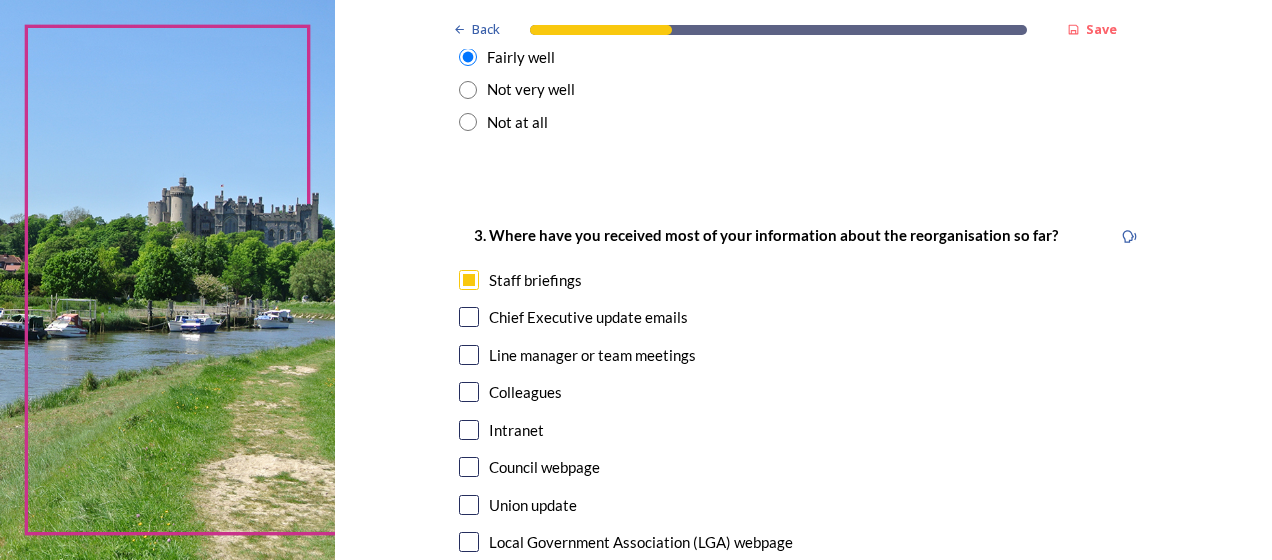 click at bounding box center (469, 392) 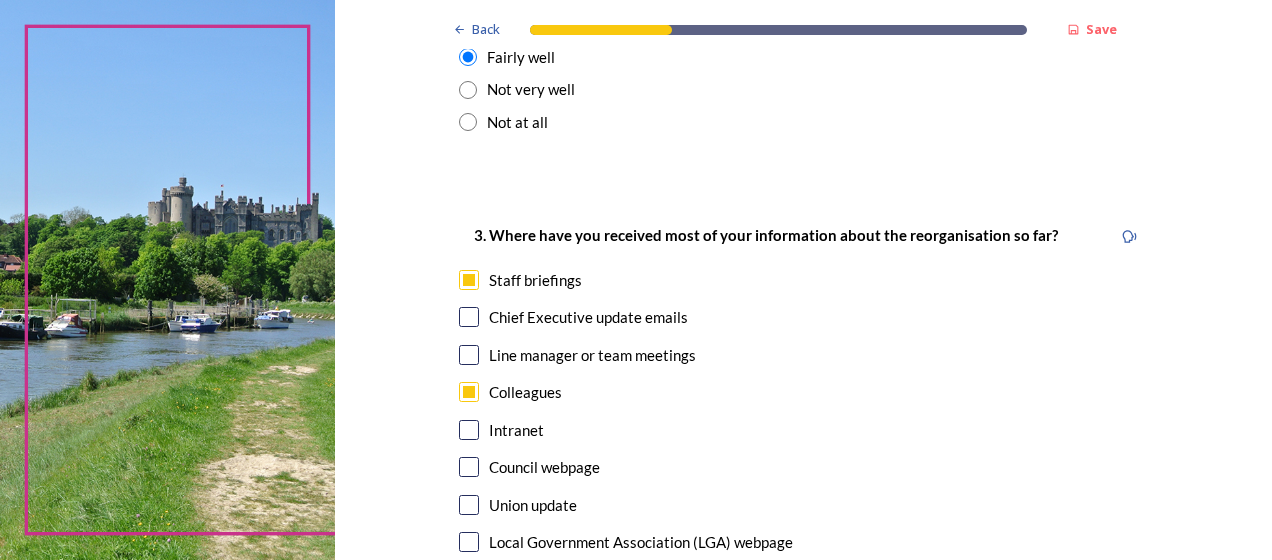 click at bounding box center (469, 392) 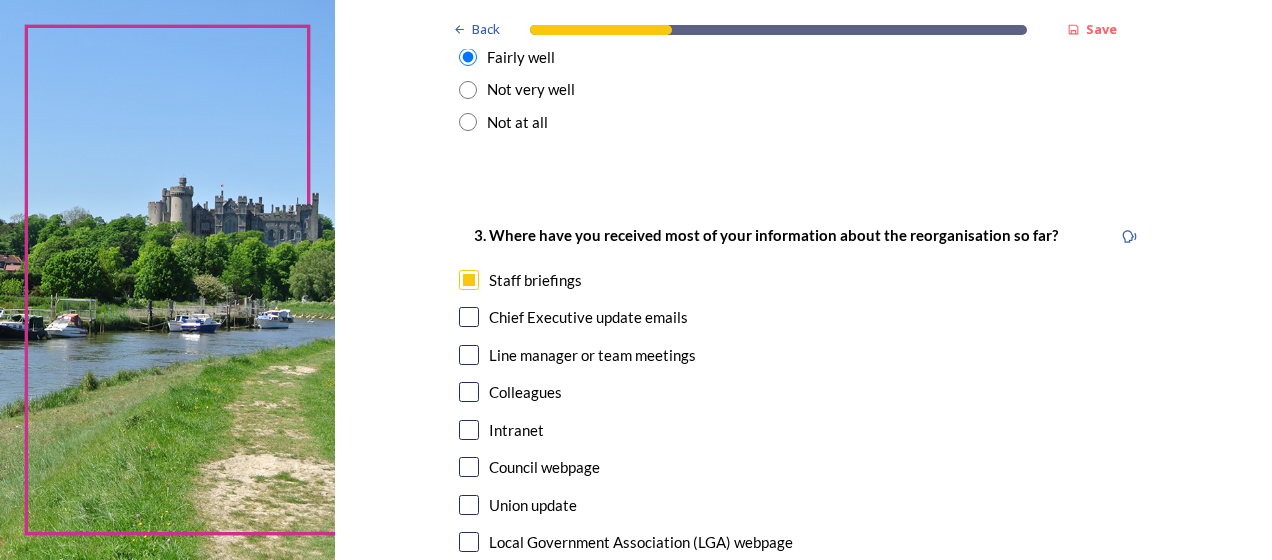 click at bounding box center [469, 505] 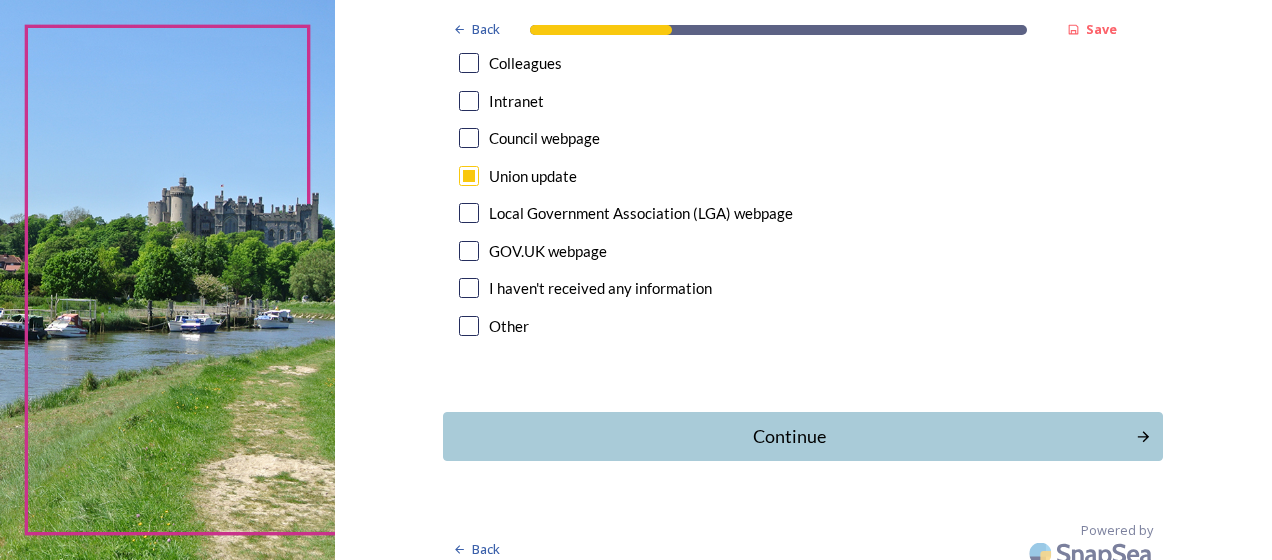 scroll, scrollTop: 1245, scrollLeft: 0, axis: vertical 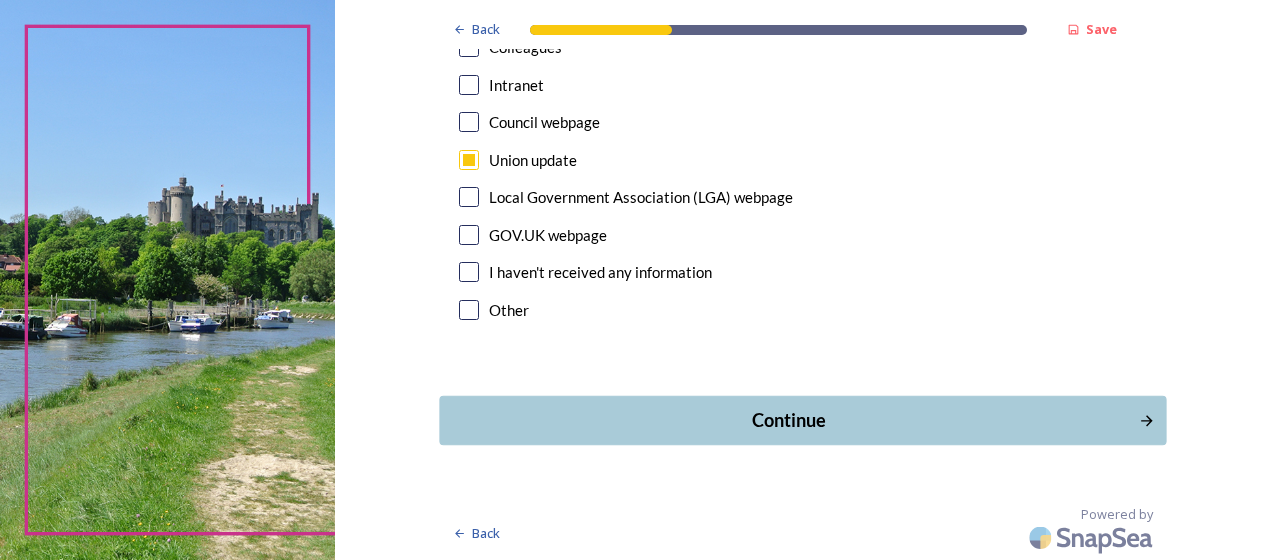 click on "Continue" at bounding box center [789, 420] 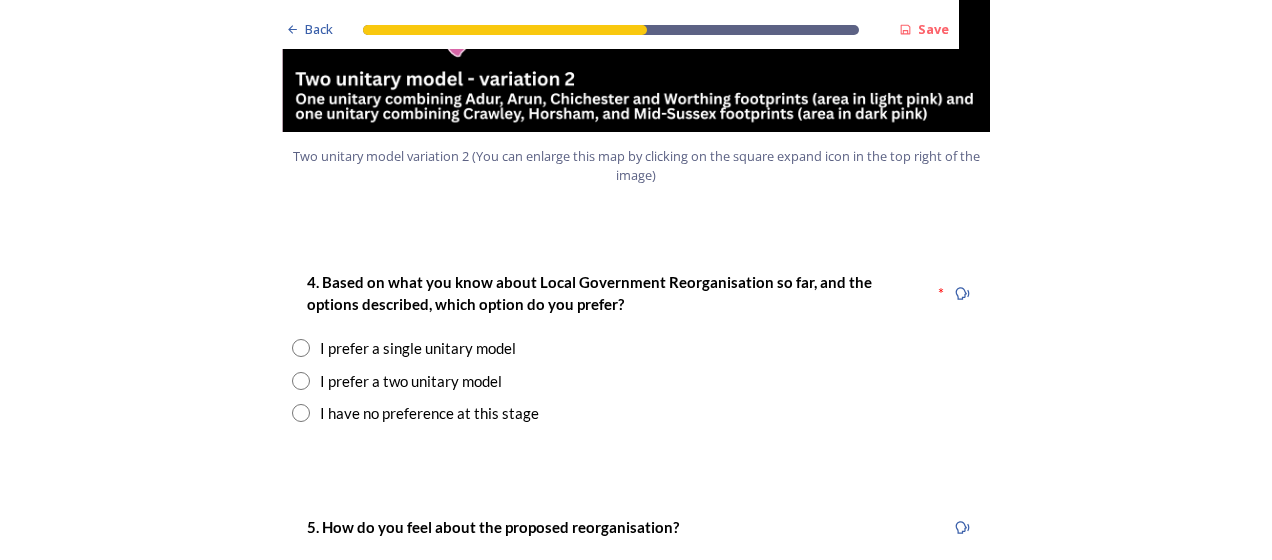 scroll, scrollTop: 2500, scrollLeft: 0, axis: vertical 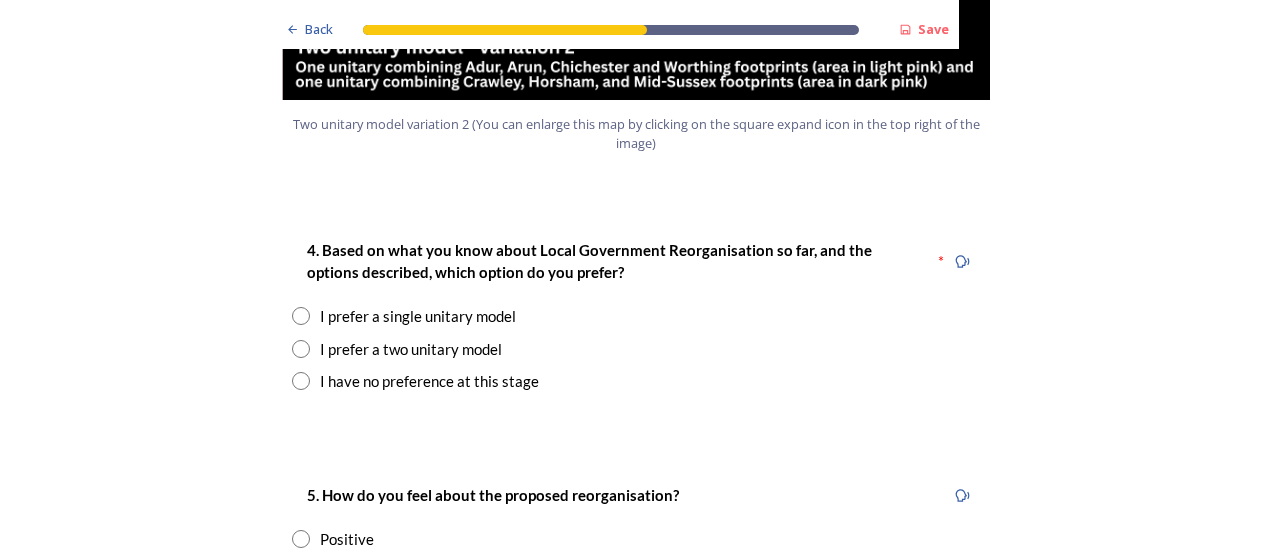 click at bounding box center [301, 316] 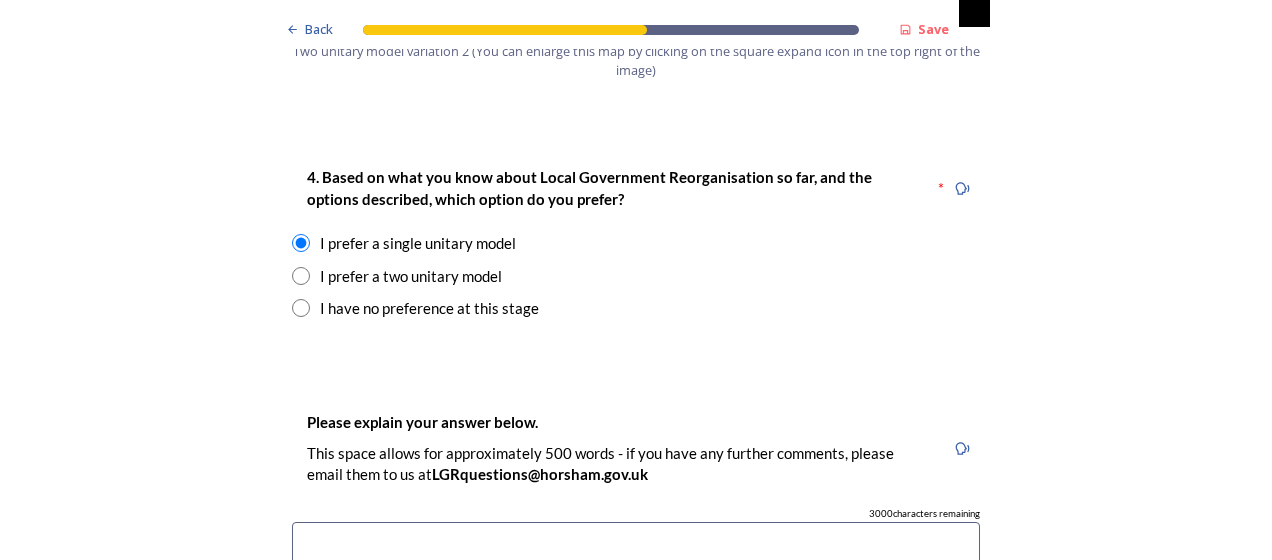 scroll, scrollTop: 2600, scrollLeft: 0, axis: vertical 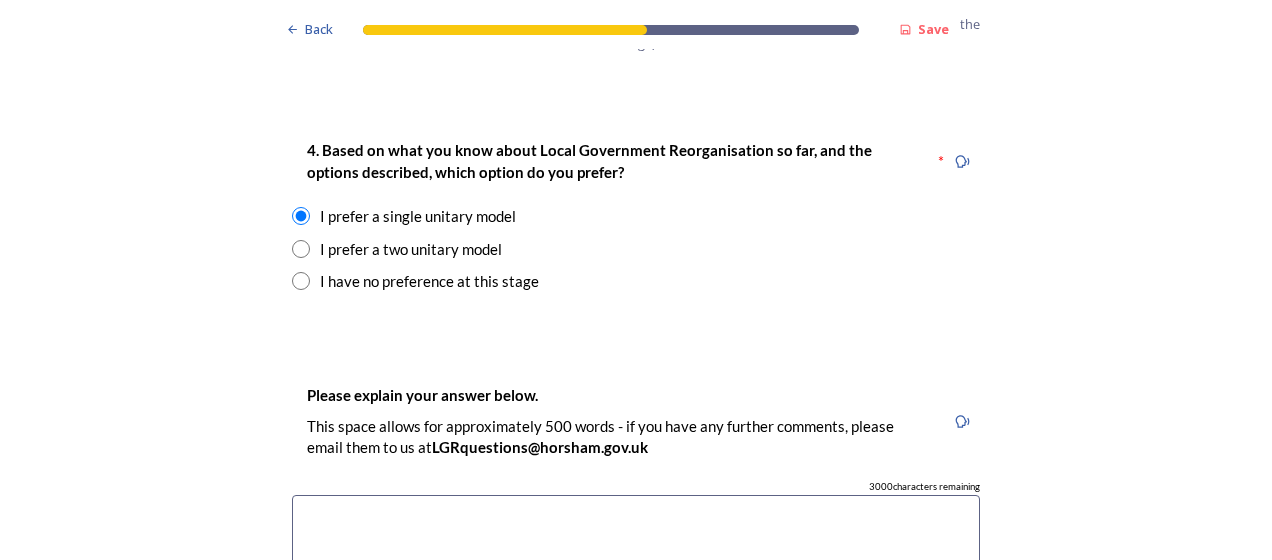 click at bounding box center [301, 249] 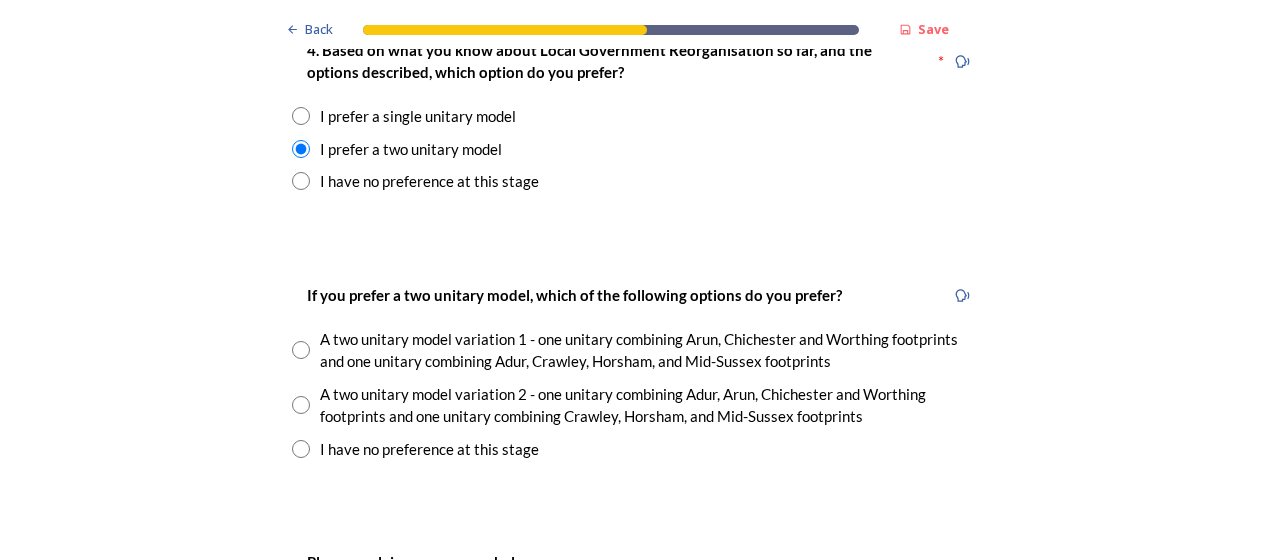 scroll, scrollTop: 2600, scrollLeft: 0, axis: vertical 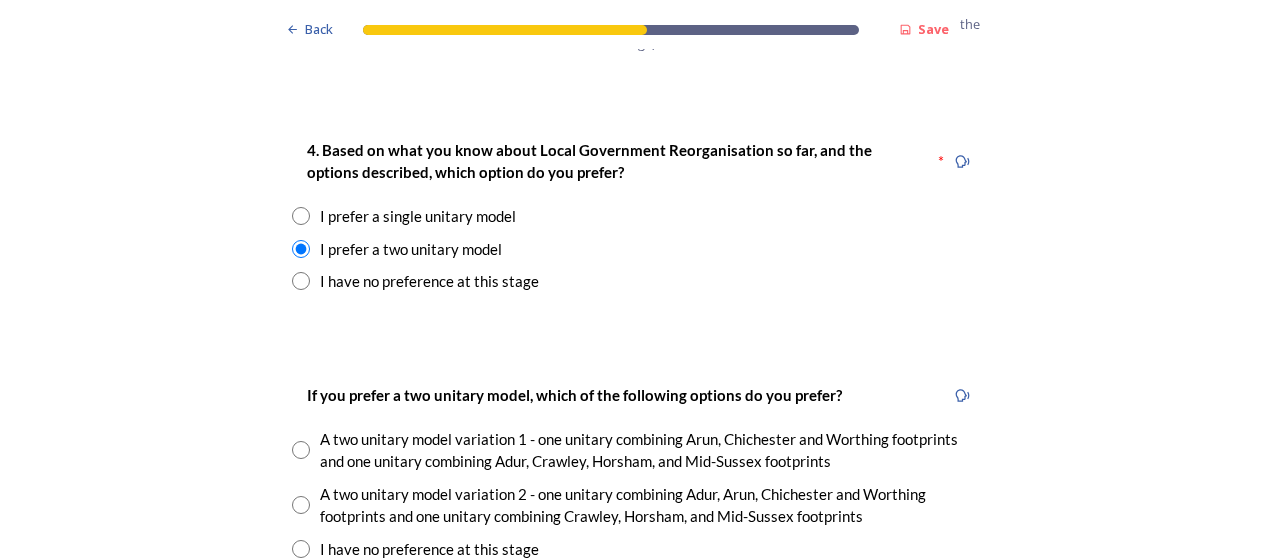 click at bounding box center (301, 216) 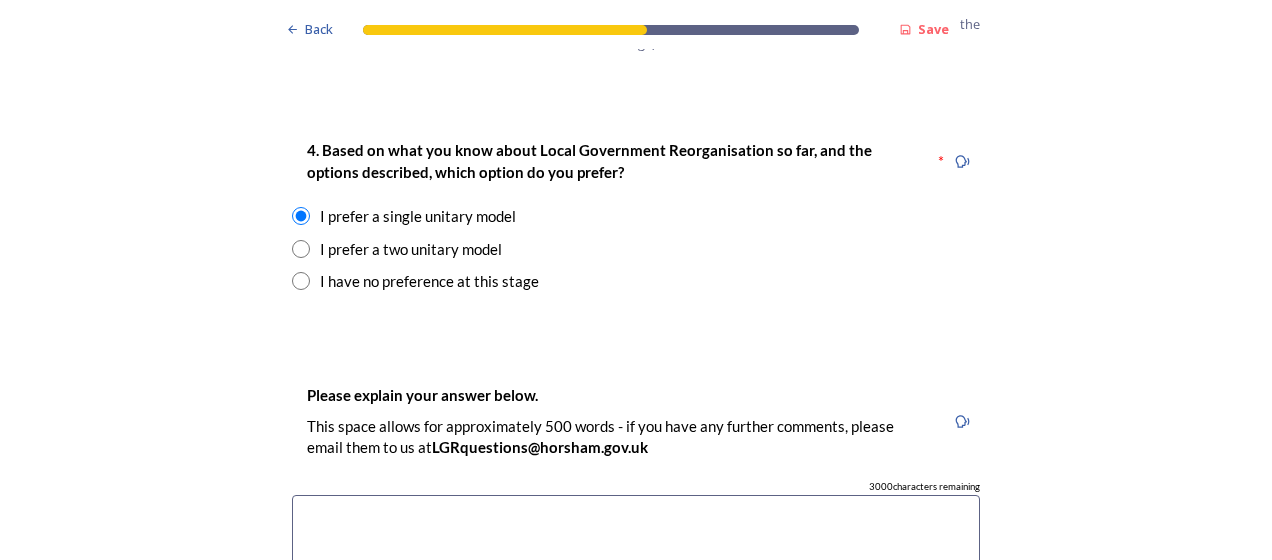 click at bounding box center [636, 607] 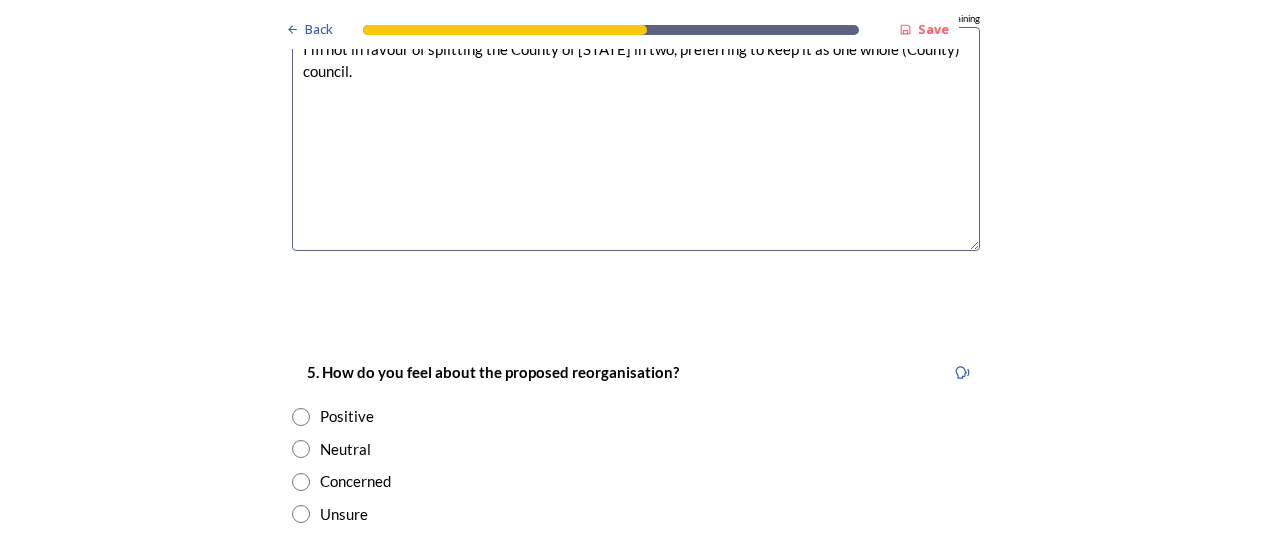 scroll, scrollTop: 3100, scrollLeft: 0, axis: vertical 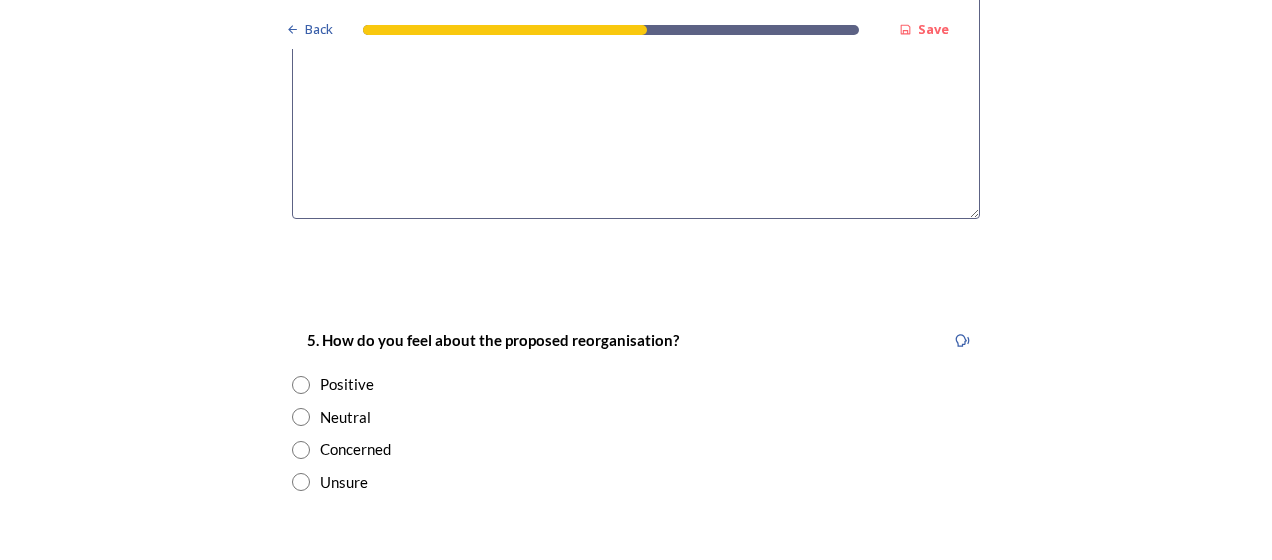 type on "I'm not in favour of splitting the County of [STATE] in two, preferring to keep it as one whole (County) council." 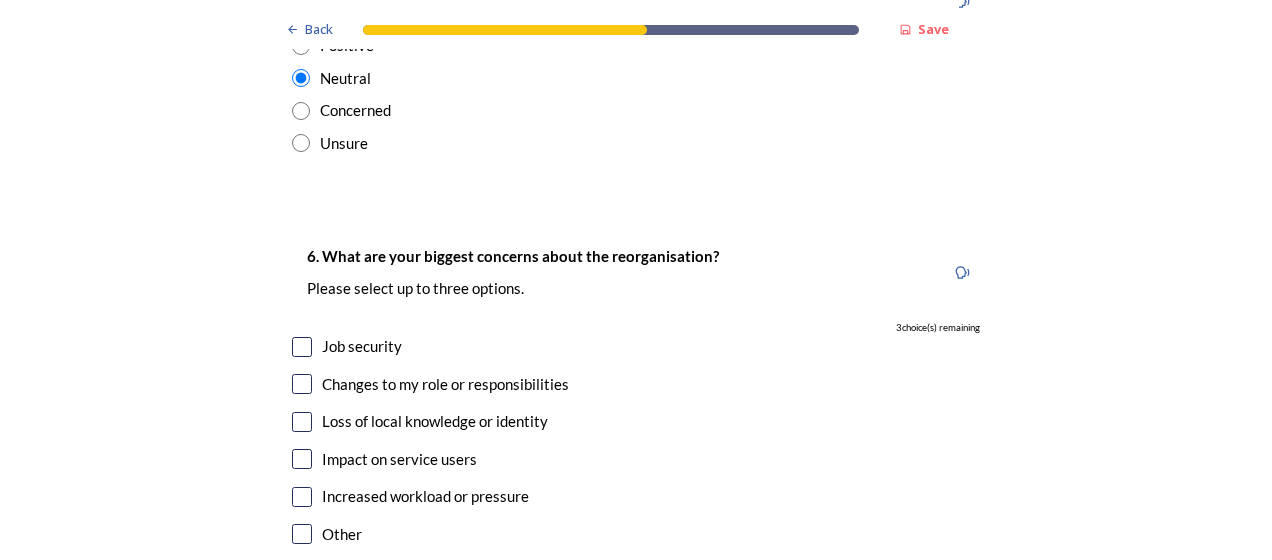 scroll, scrollTop: 3500, scrollLeft: 0, axis: vertical 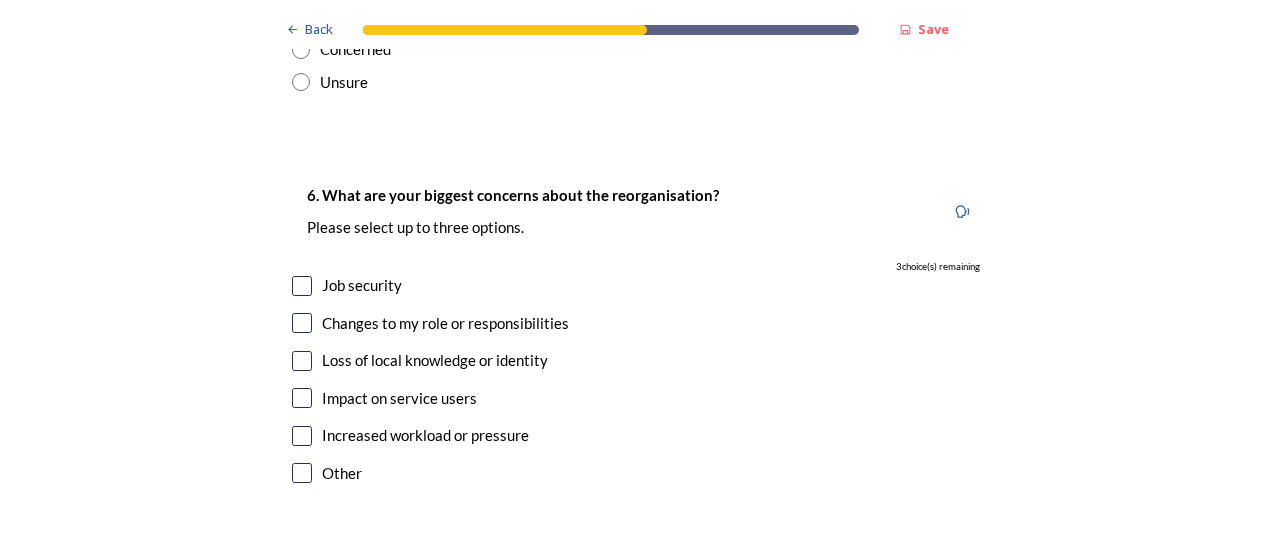 click at bounding box center [302, 286] 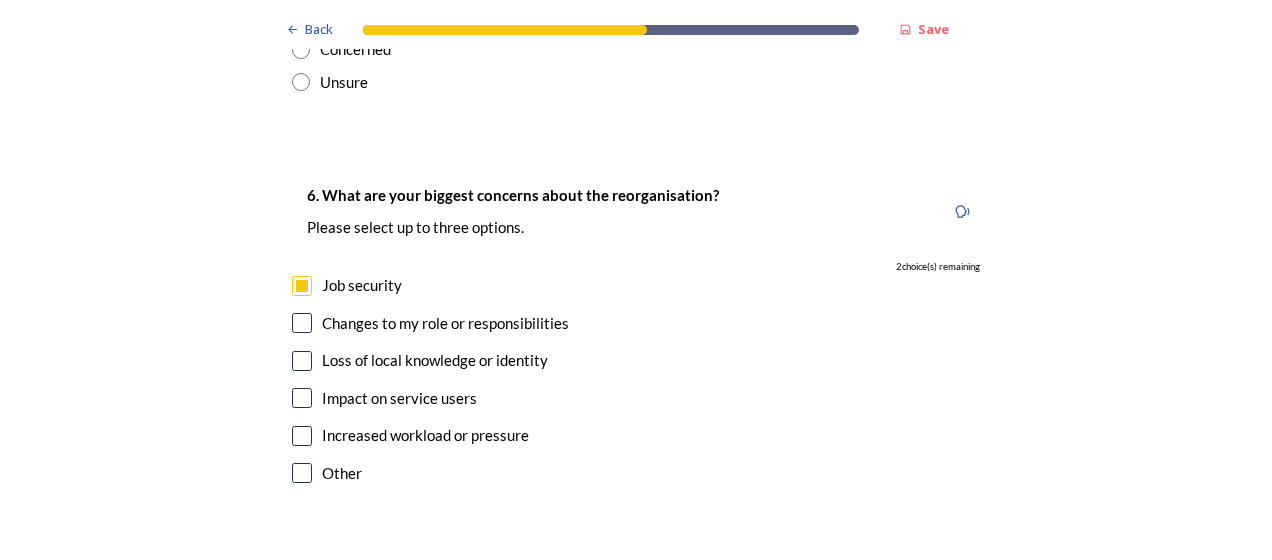 click at bounding box center [302, 323] 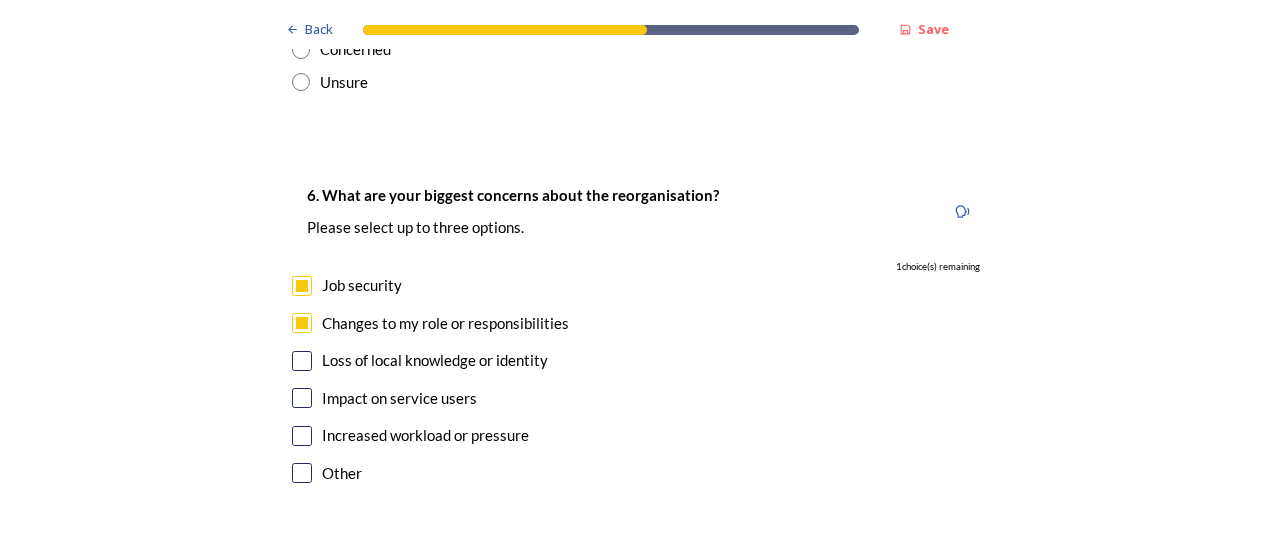 click at bounding box center [302, 361] 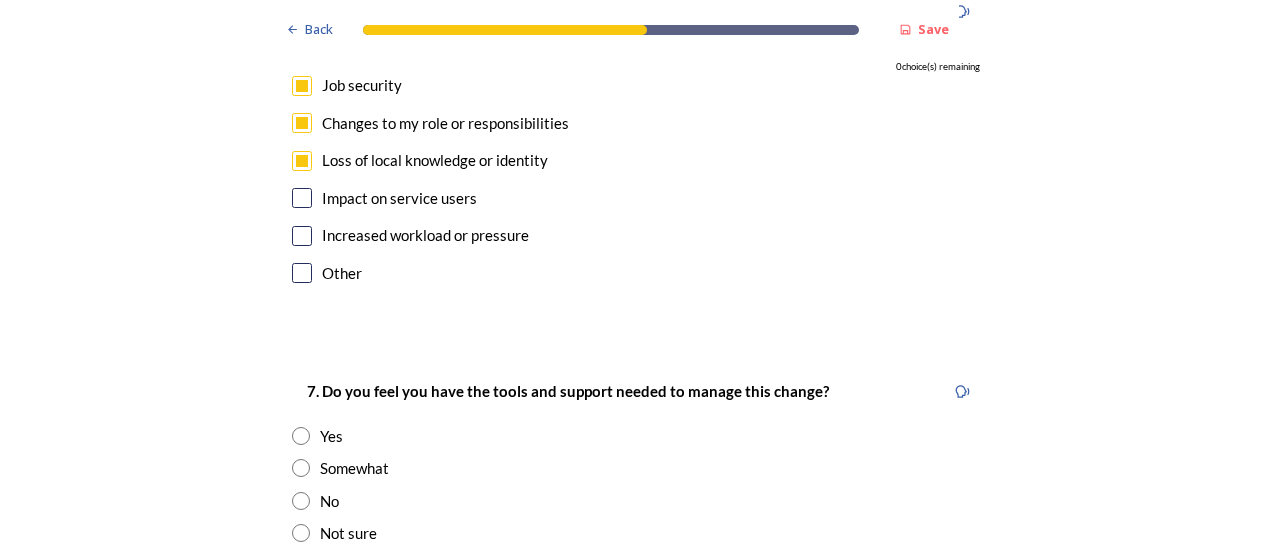 scroll, scrollTop: 3800, scrollLeft: 0, axis: vertical 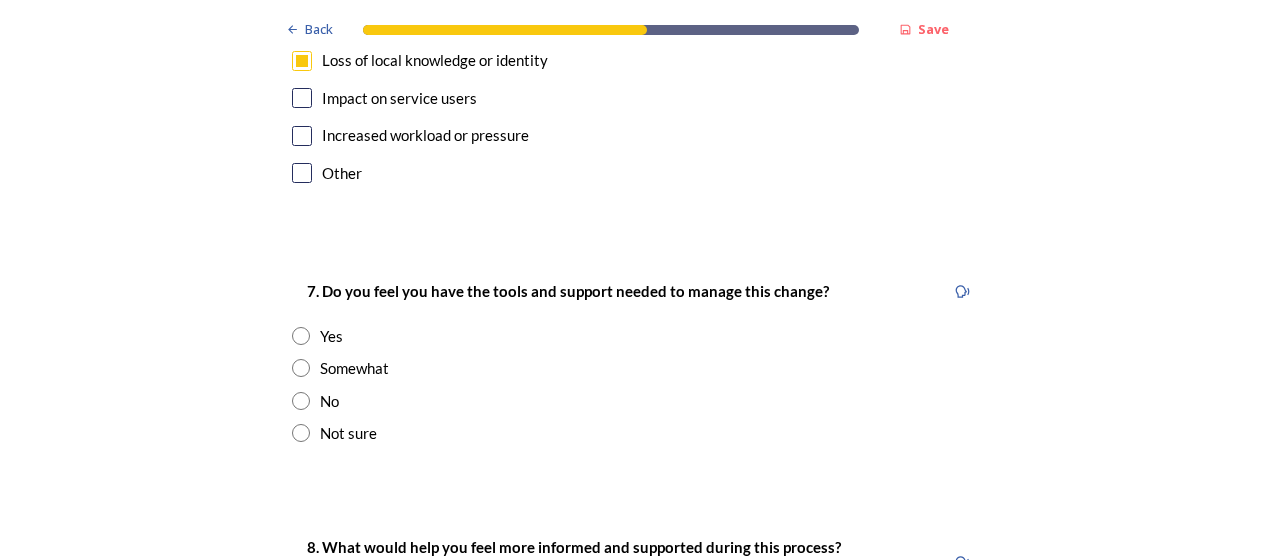click at bounding box center [301, 433] 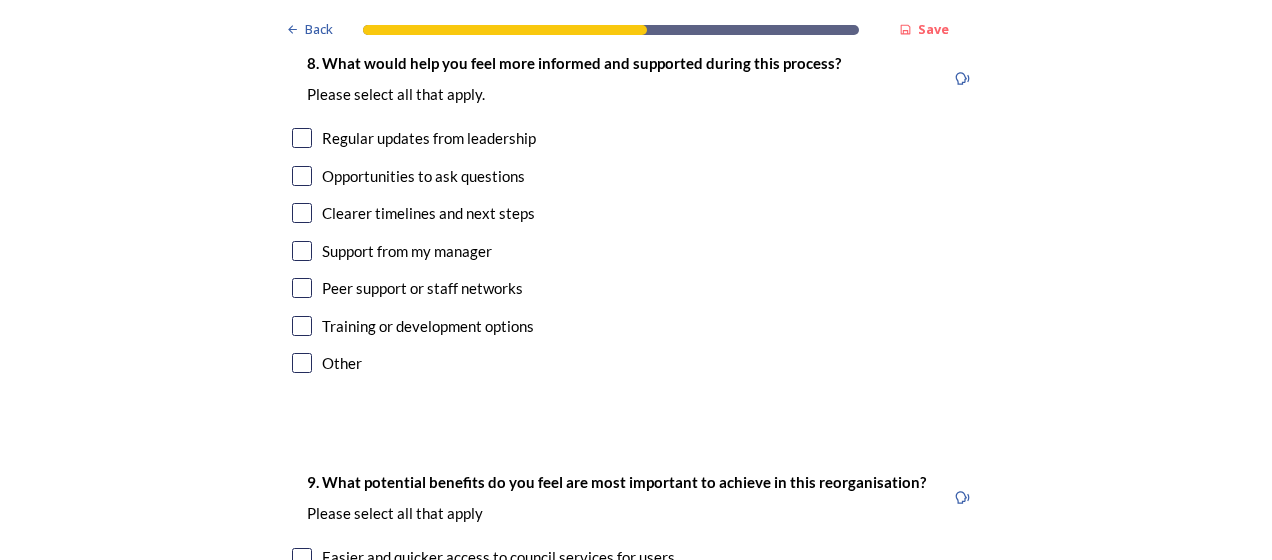 scroll, scrollTop: 4300, scrollLeft: 0, axis: vertical 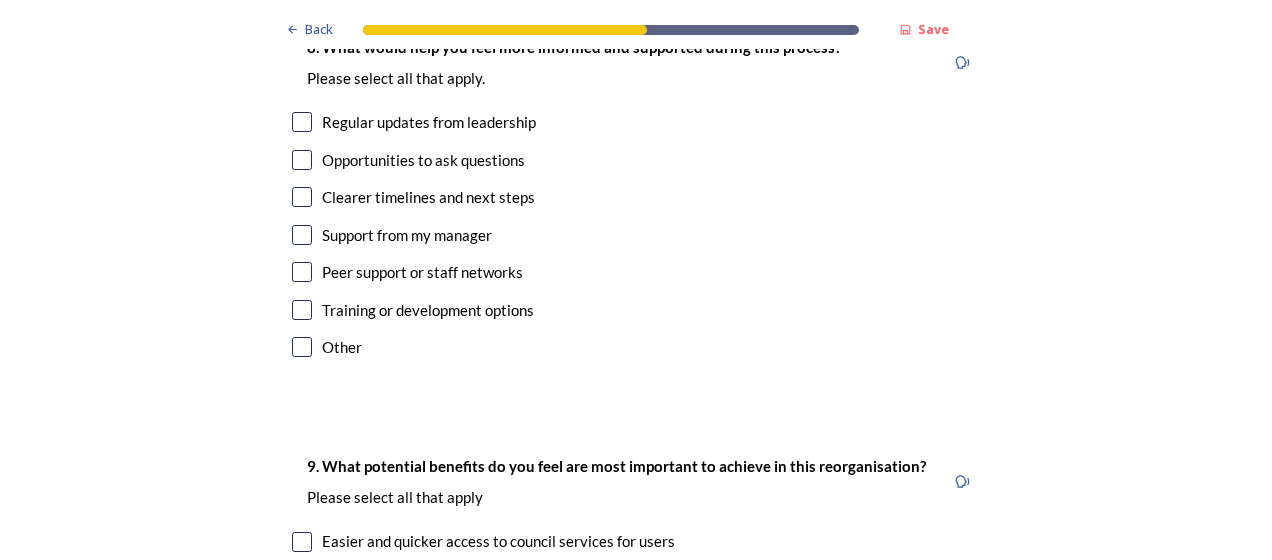 click at bounding box center (302, 122) 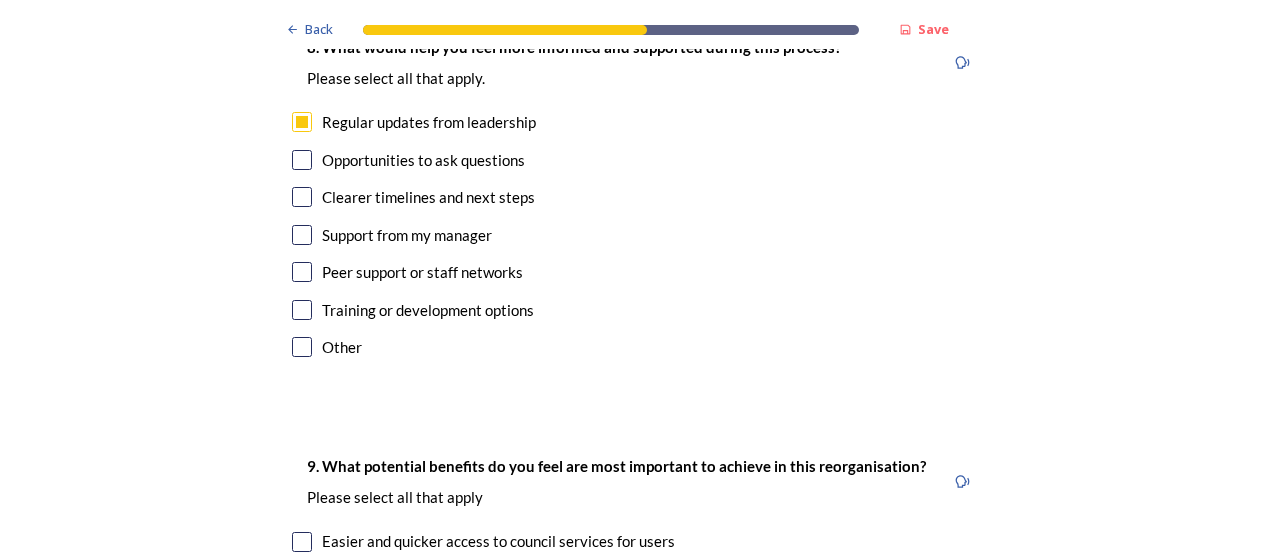 scroll, scrollTop: 4200, scrollLeft: 0, axis: vertical 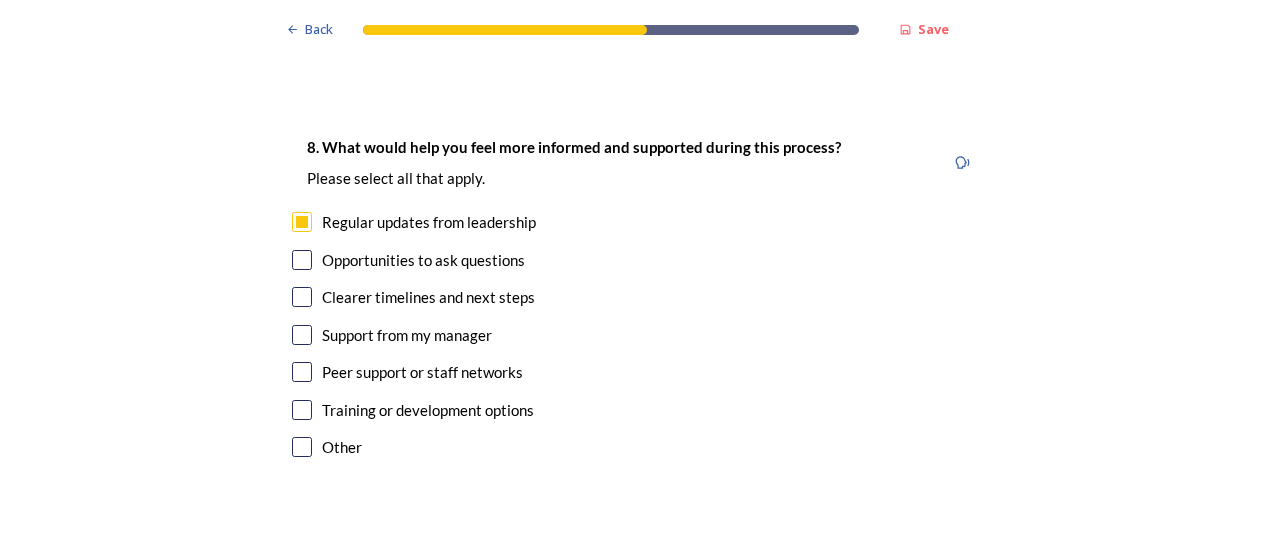 click at bounding box center (302, 260) 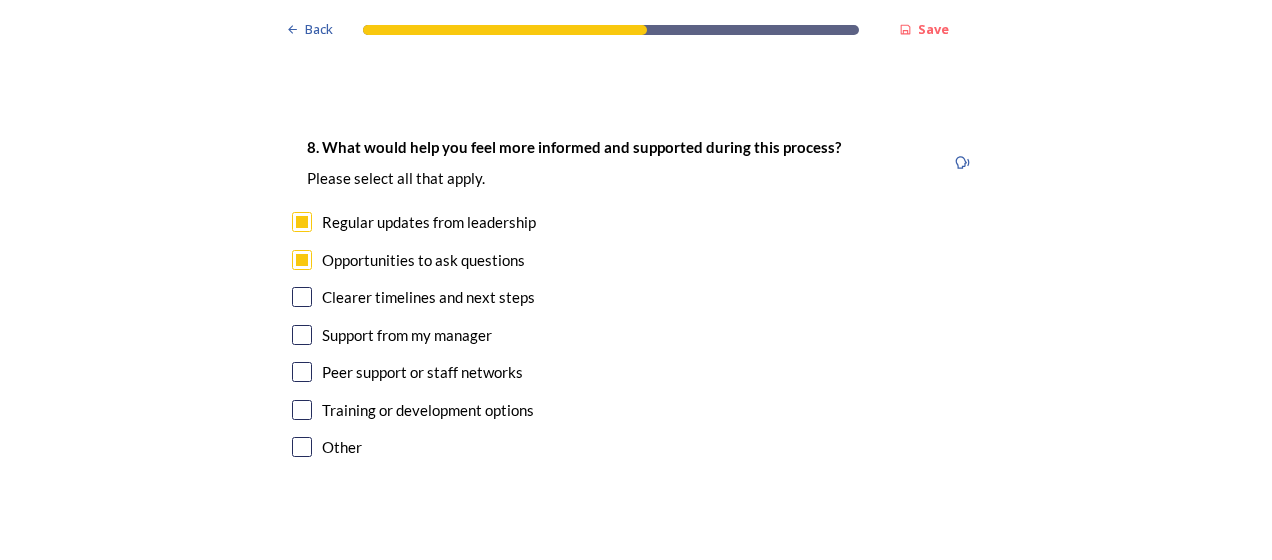 click at bounding box center [302, 410] 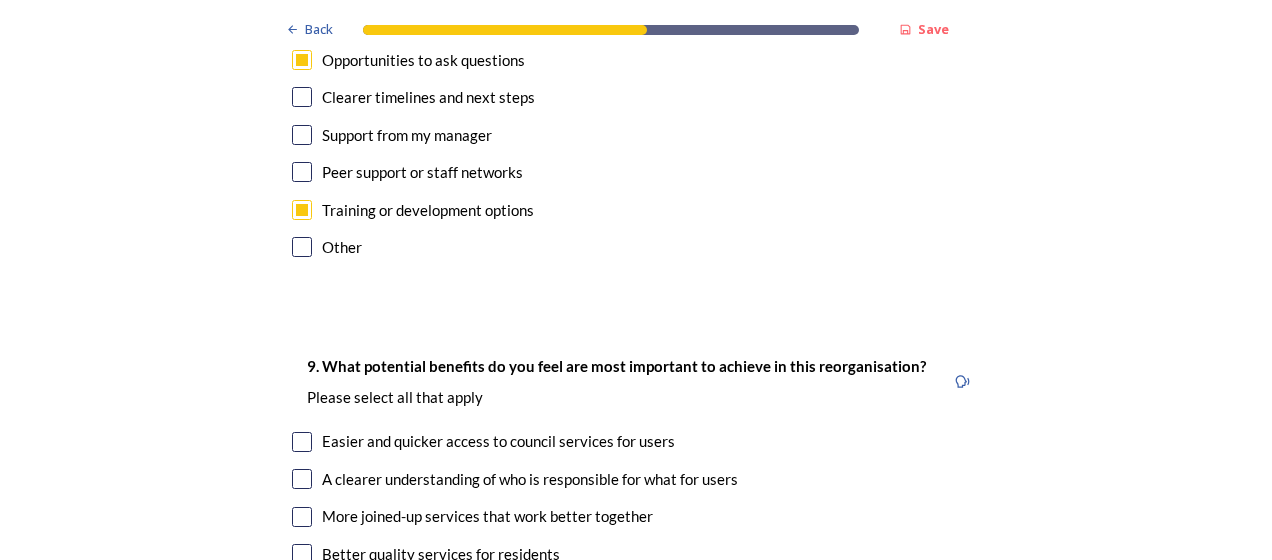 scroll, scrollTop: 4500, scrollLeft: 0, axis: vertical 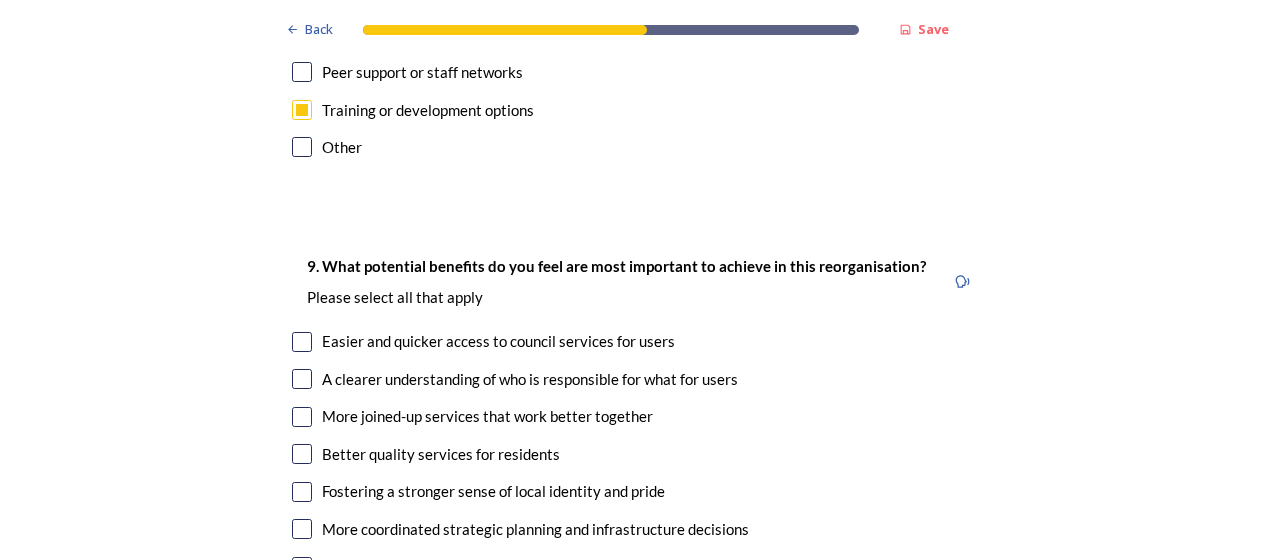 click at bounding box center [302, 379] 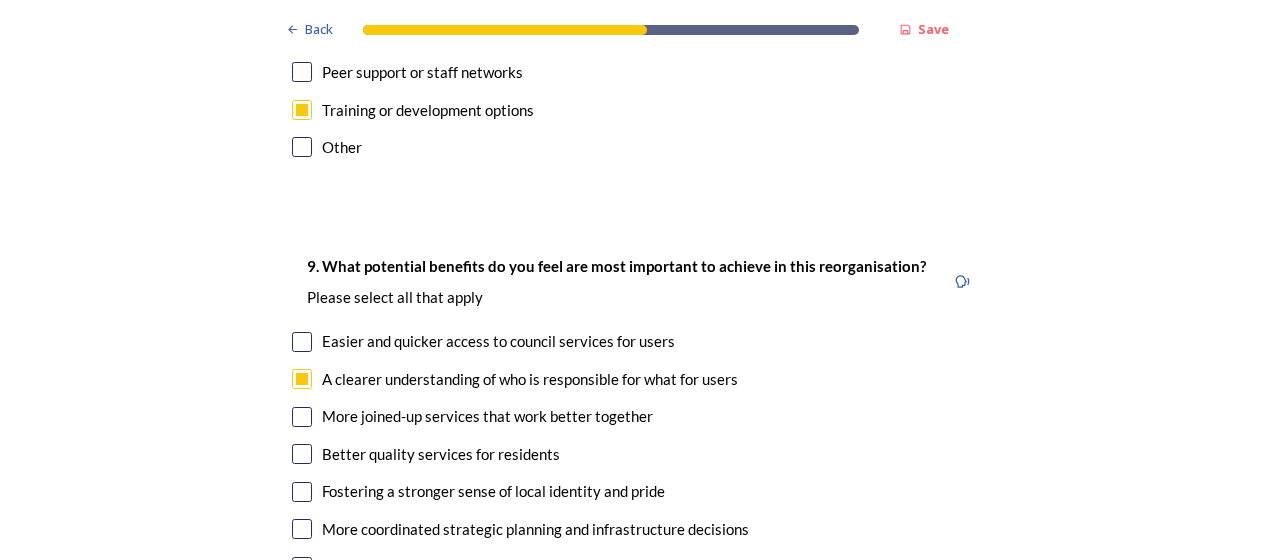 click at bounding box center [302, 417] 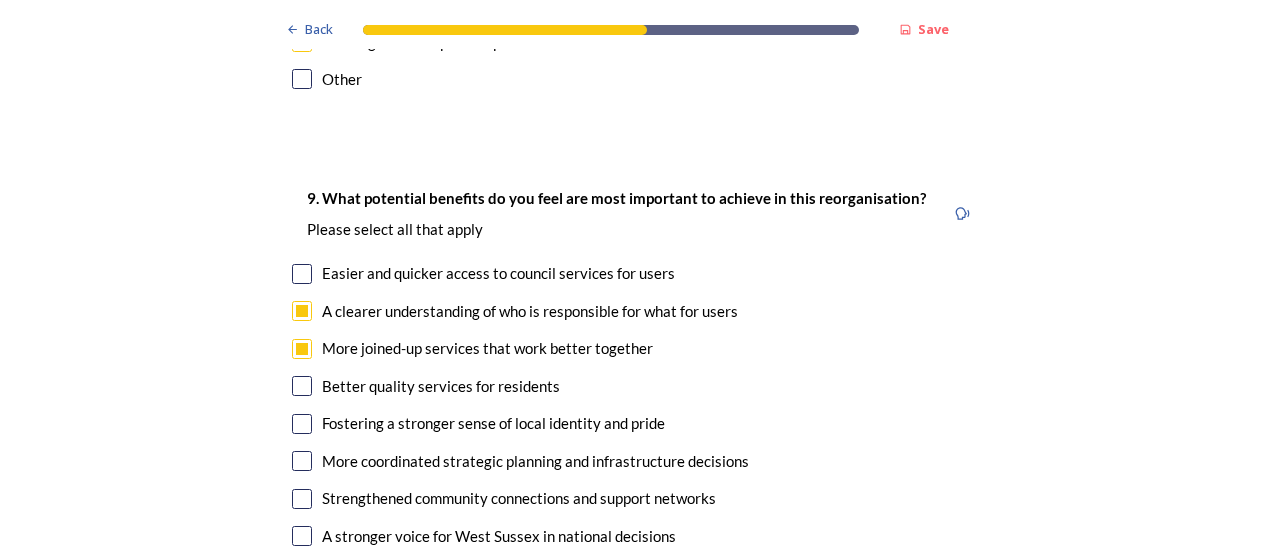 scroll, scrollTop: 4600, scrollLeft: 0, axis: vertical 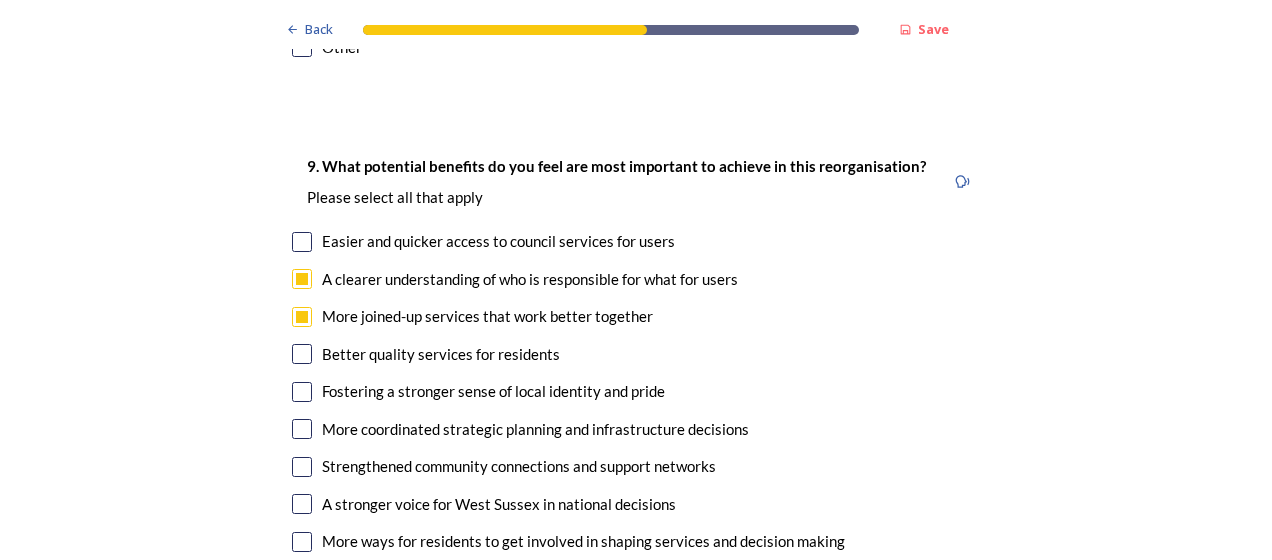 click at bounding box center (302, 467) 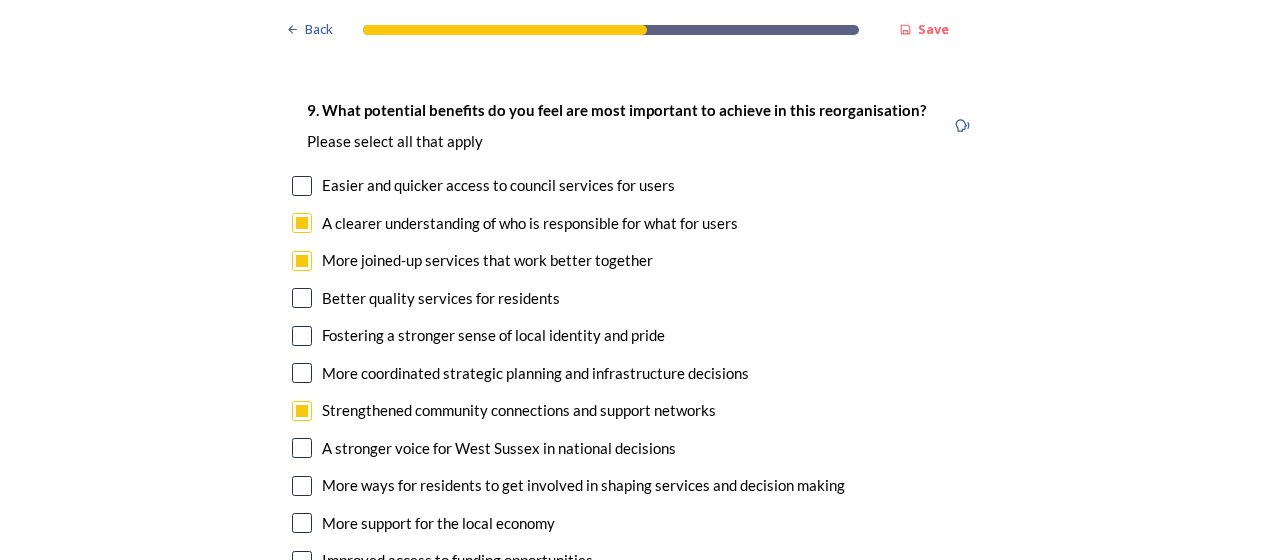 scroll, scrollTop: 4800, scrollLeft: 0, axis: vertical 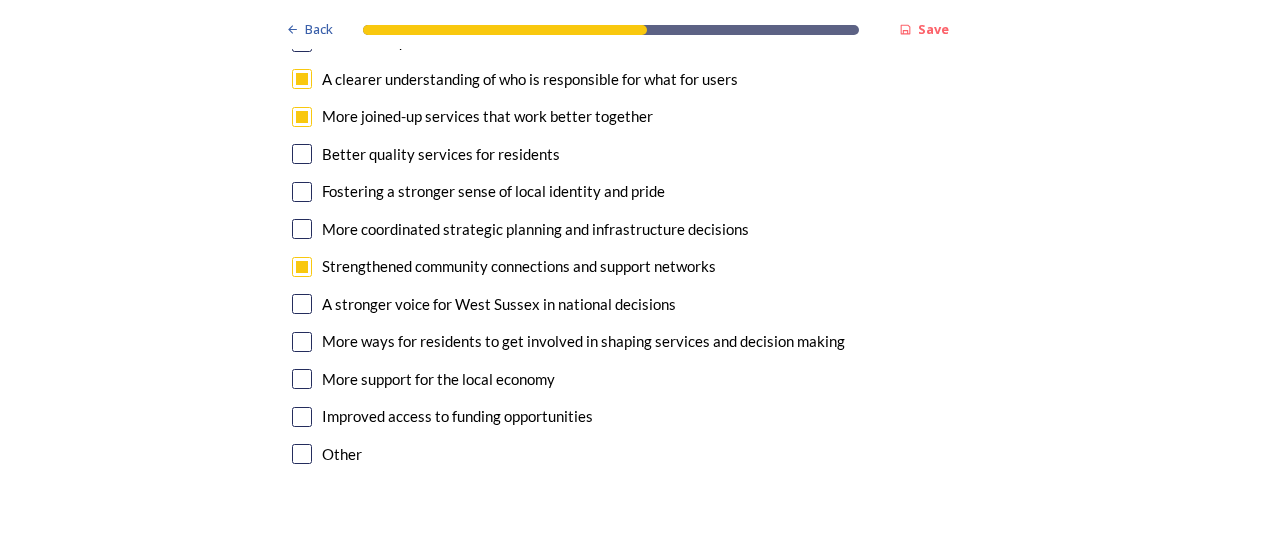 click at bounding box center [302, 304] 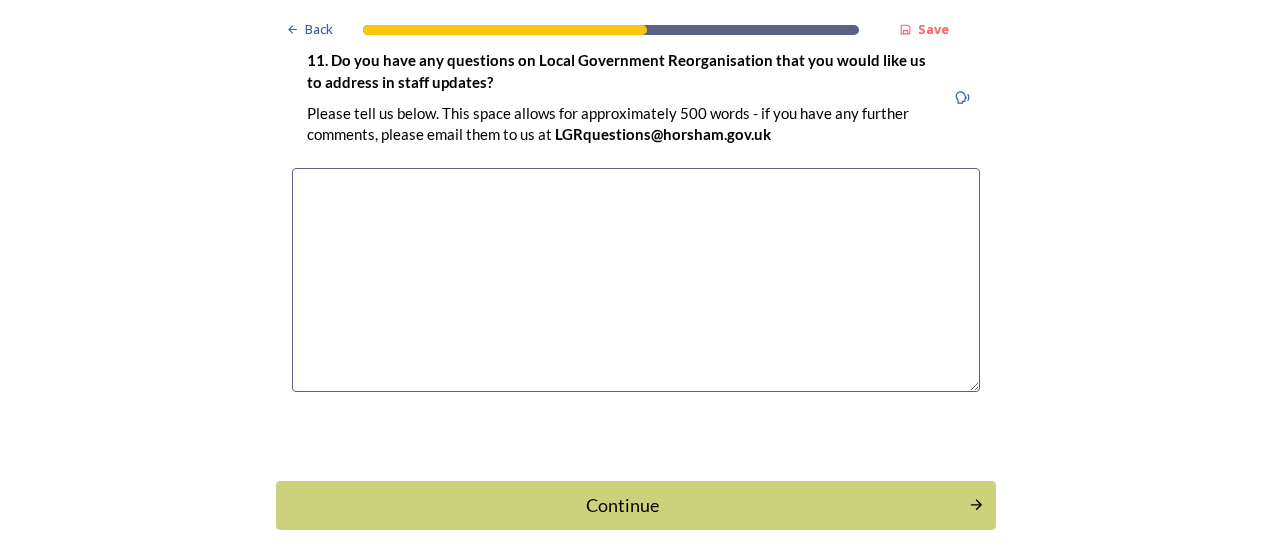 scroll, scrollTop: 5884, scrollLeft: 0, axis: vertical 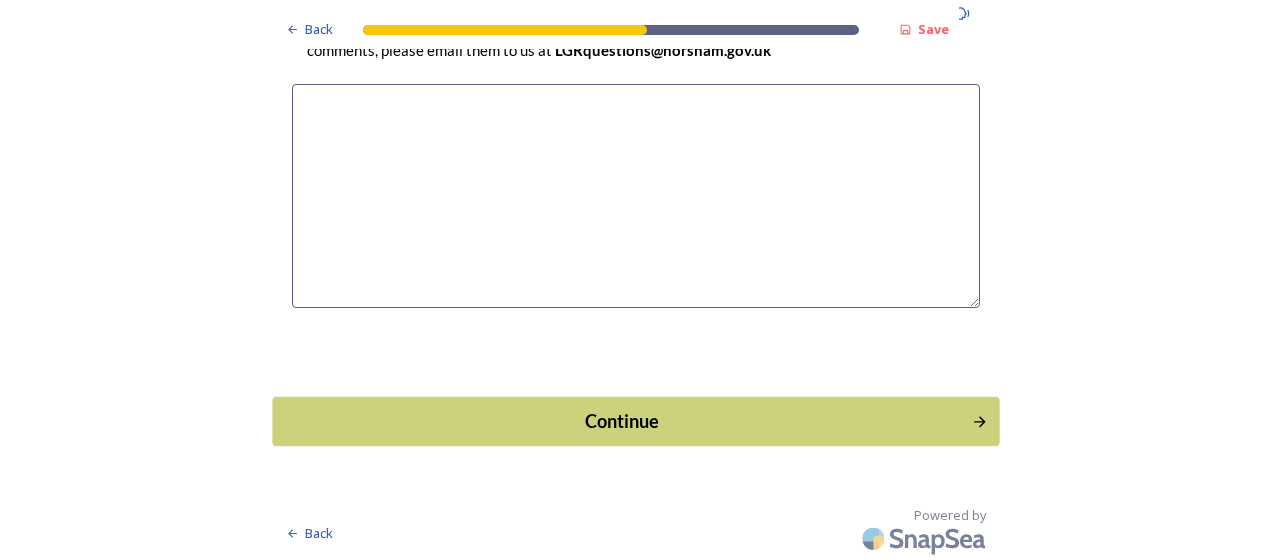 click on "Continue" at bounding box center (622, 421) 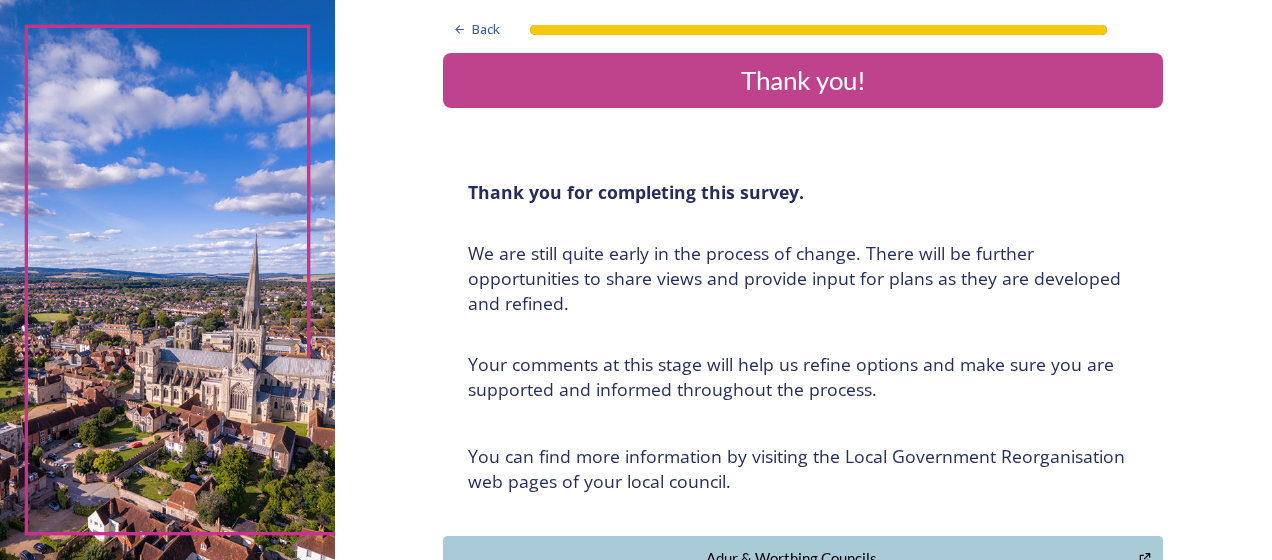 scroll, scrollTop: 0, scrollLeft: 0, axis: both 